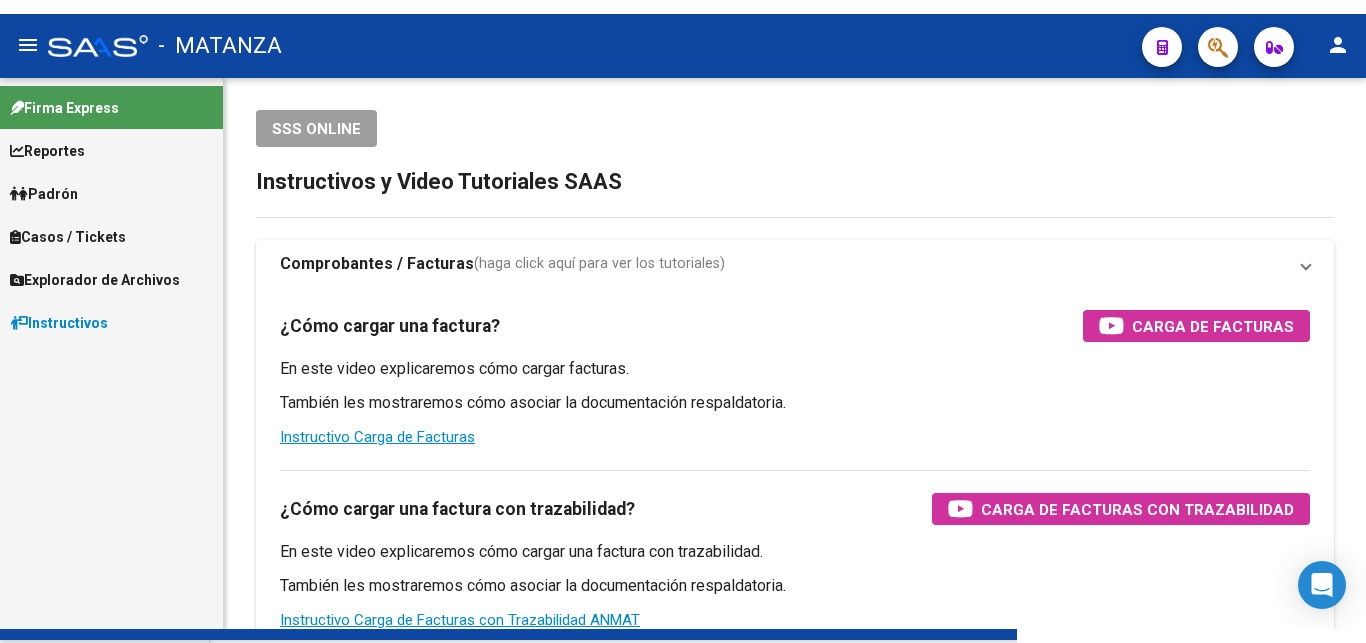 scroll, scrollTop: 0, scrollLeft: 0, axis: both 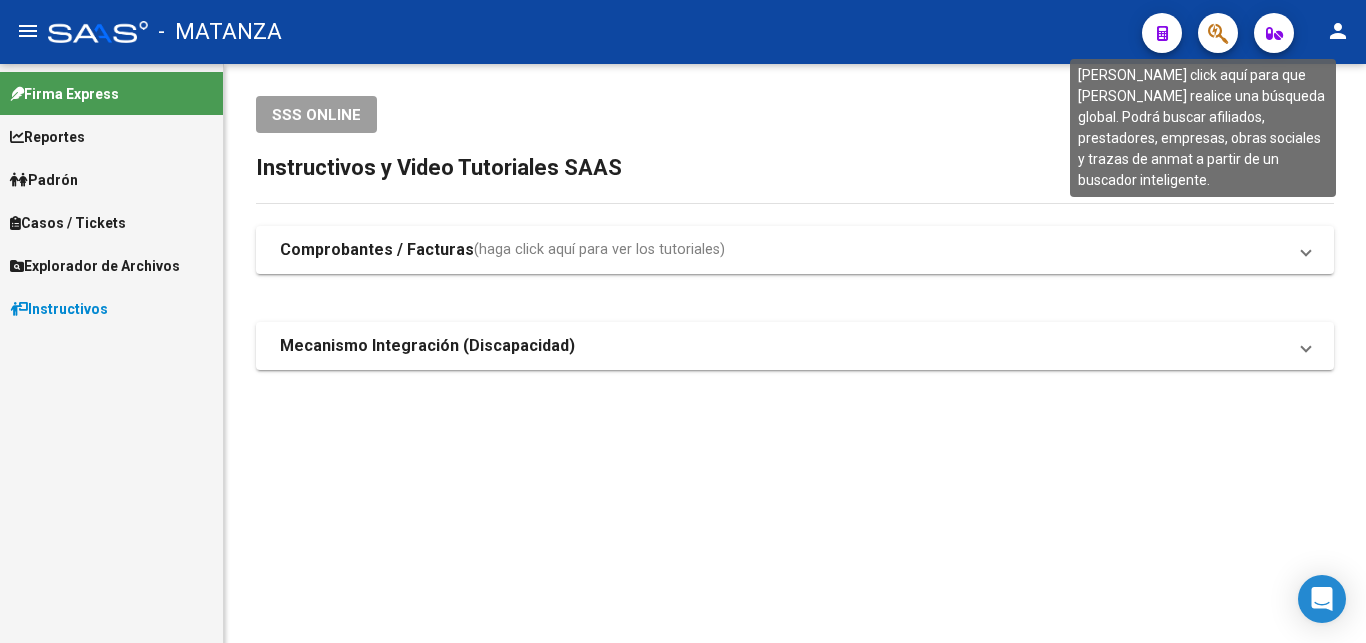click 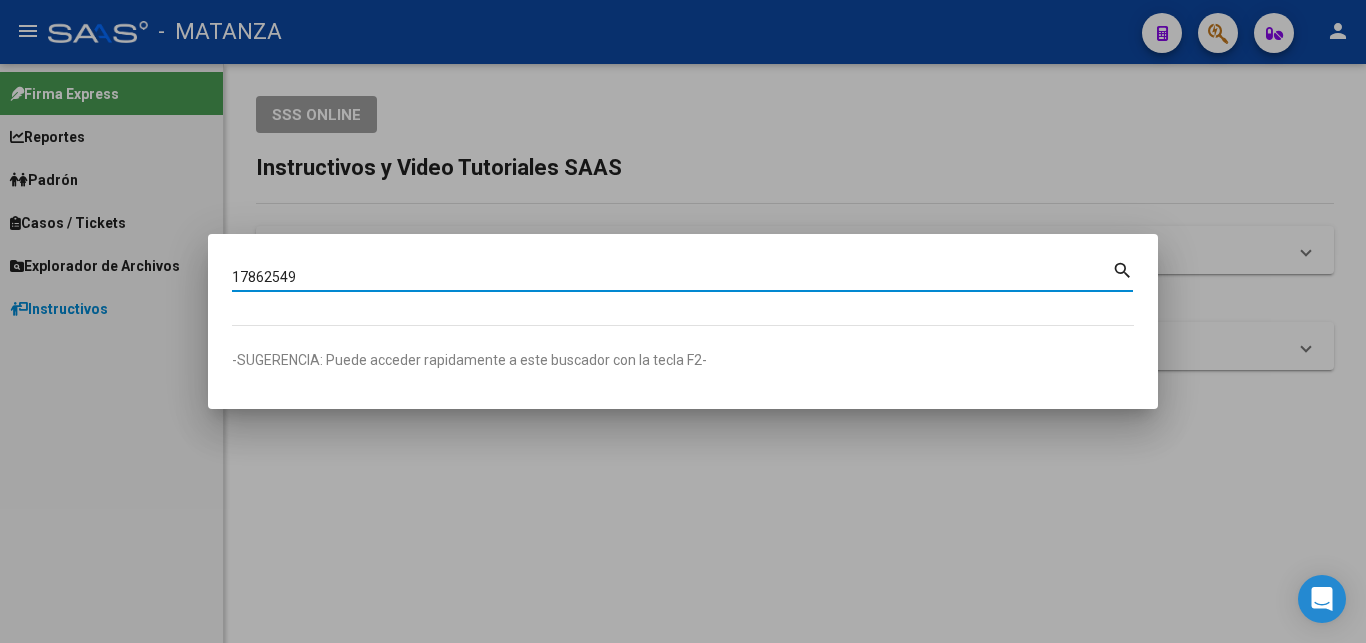 type on "17862549" 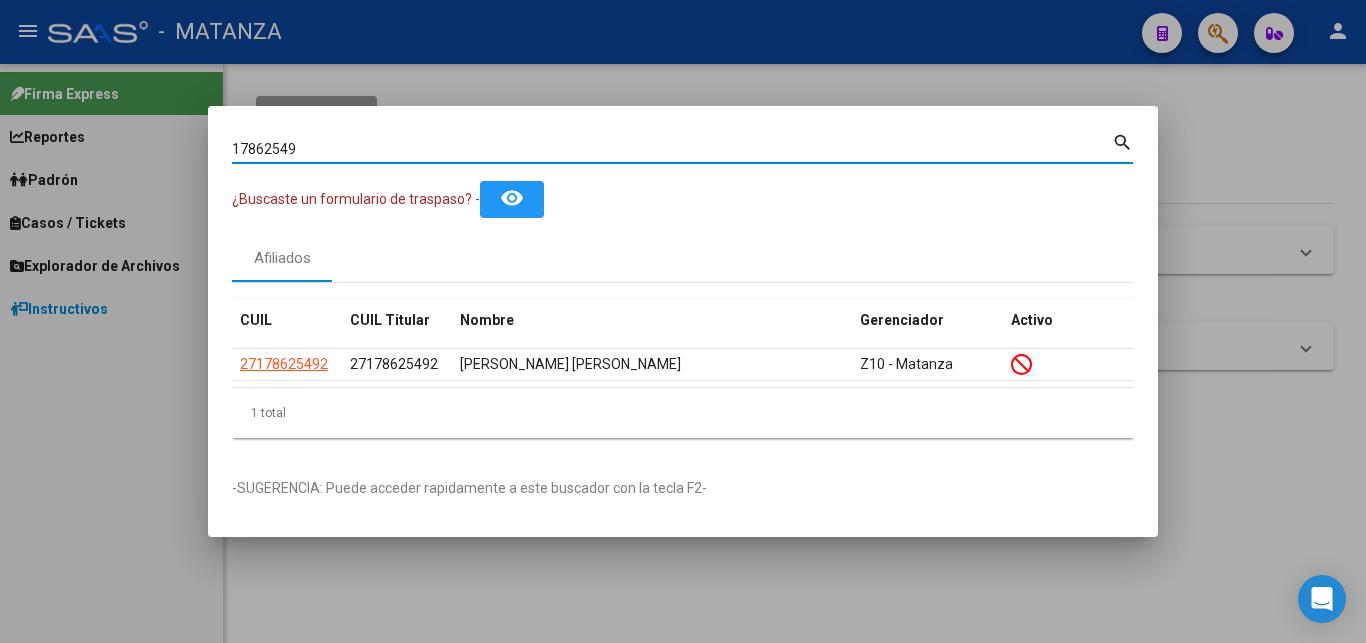 click at bounding box center [683, 321] 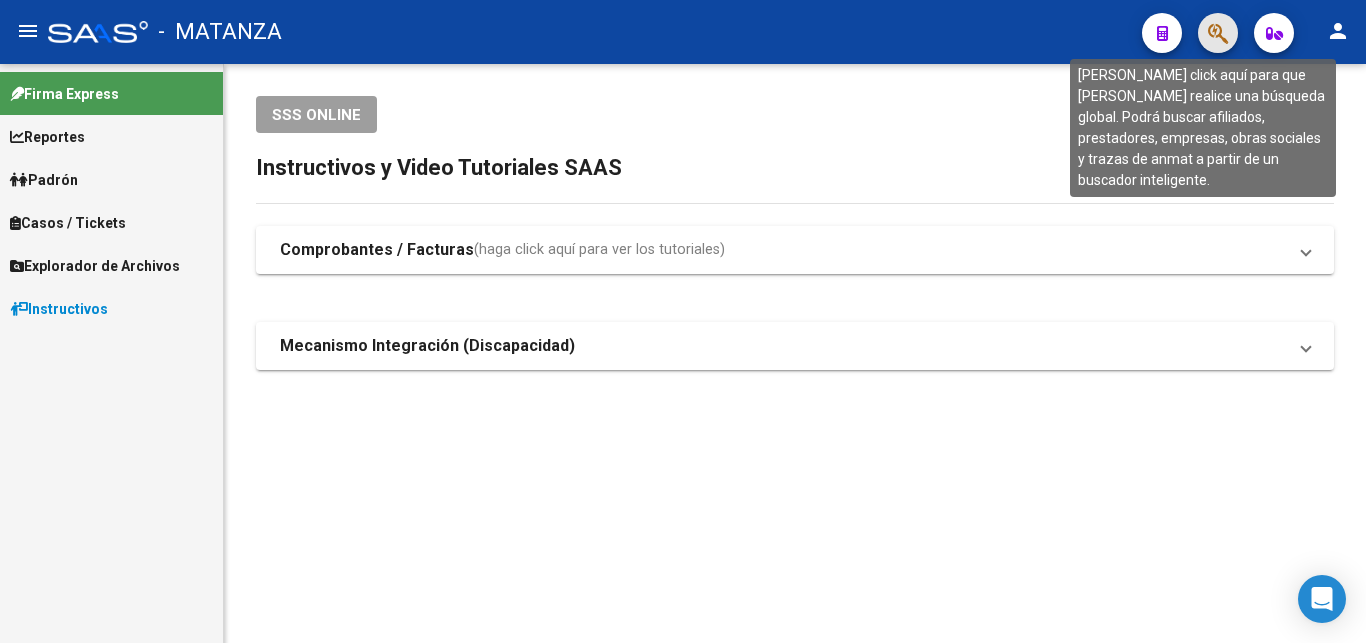 click 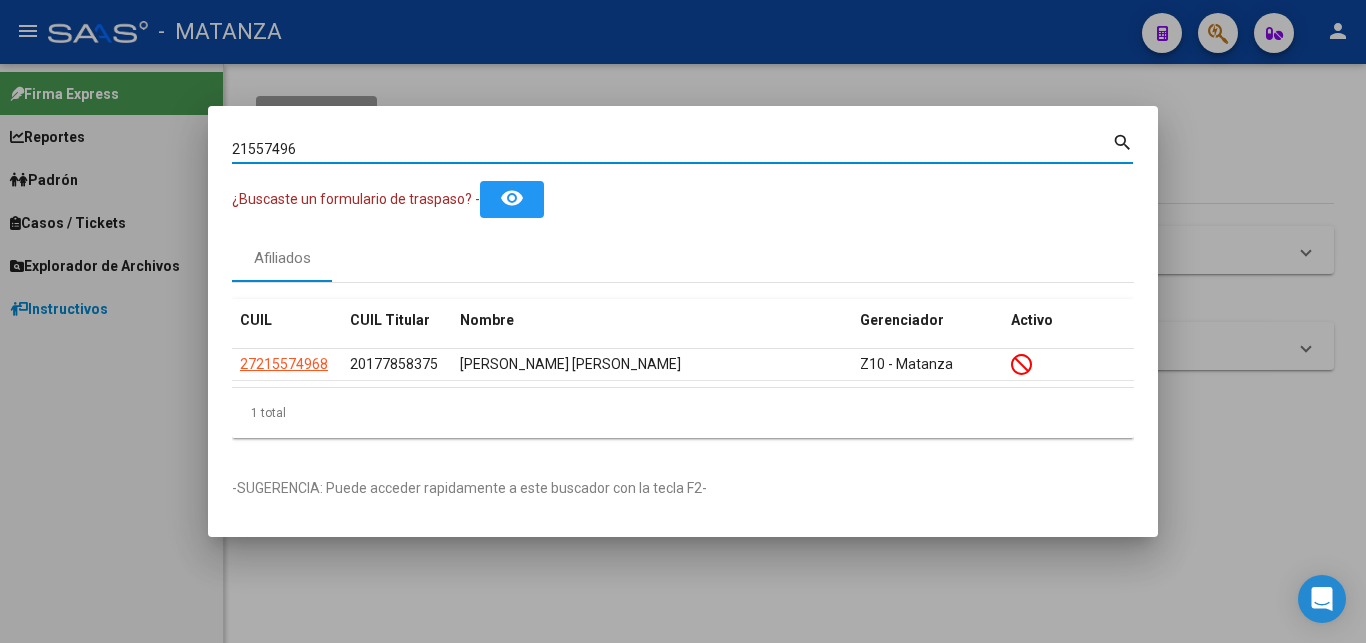 drag, startPoint x: 306, startPoint y: 143, endPoint x: 51, endPoint y: 150, distance: 255.09605 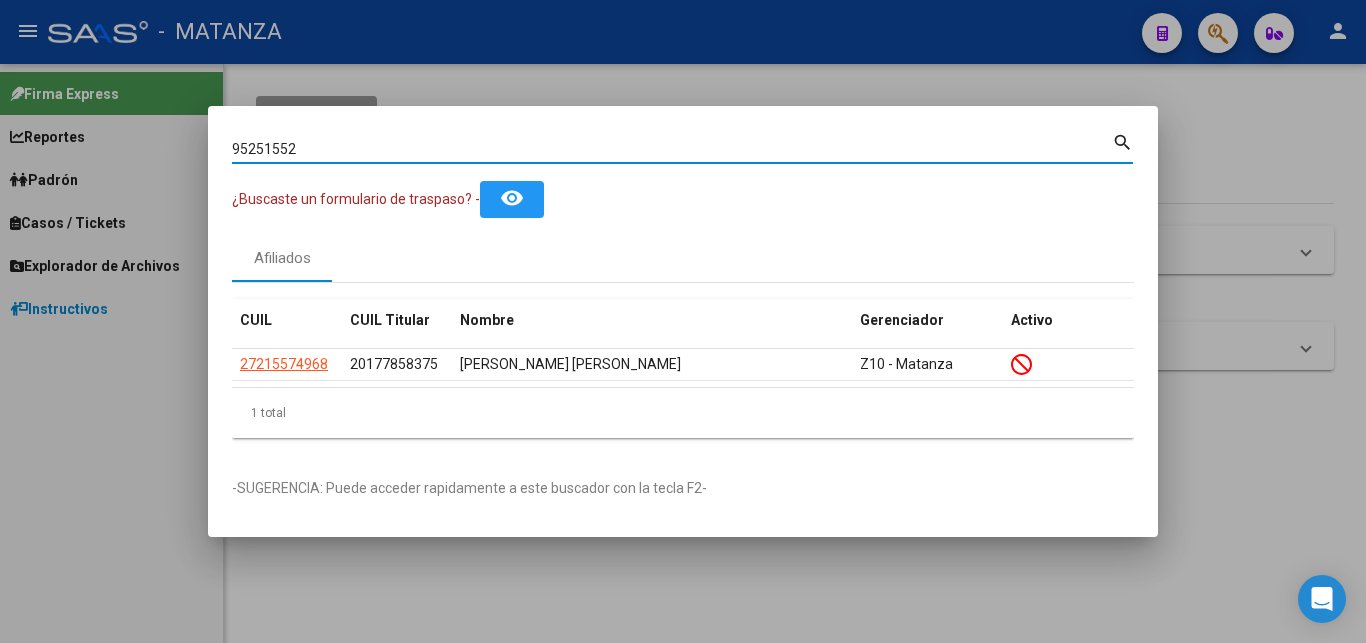 type on "95251552" 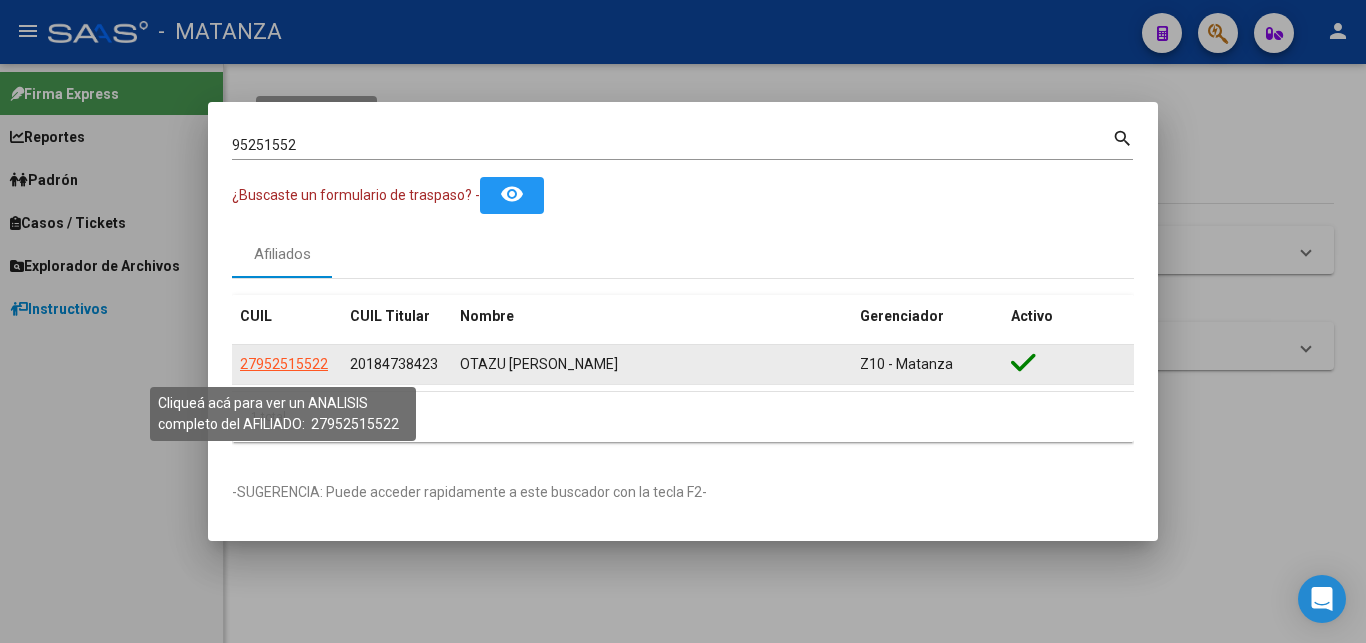 click on "27952515522" 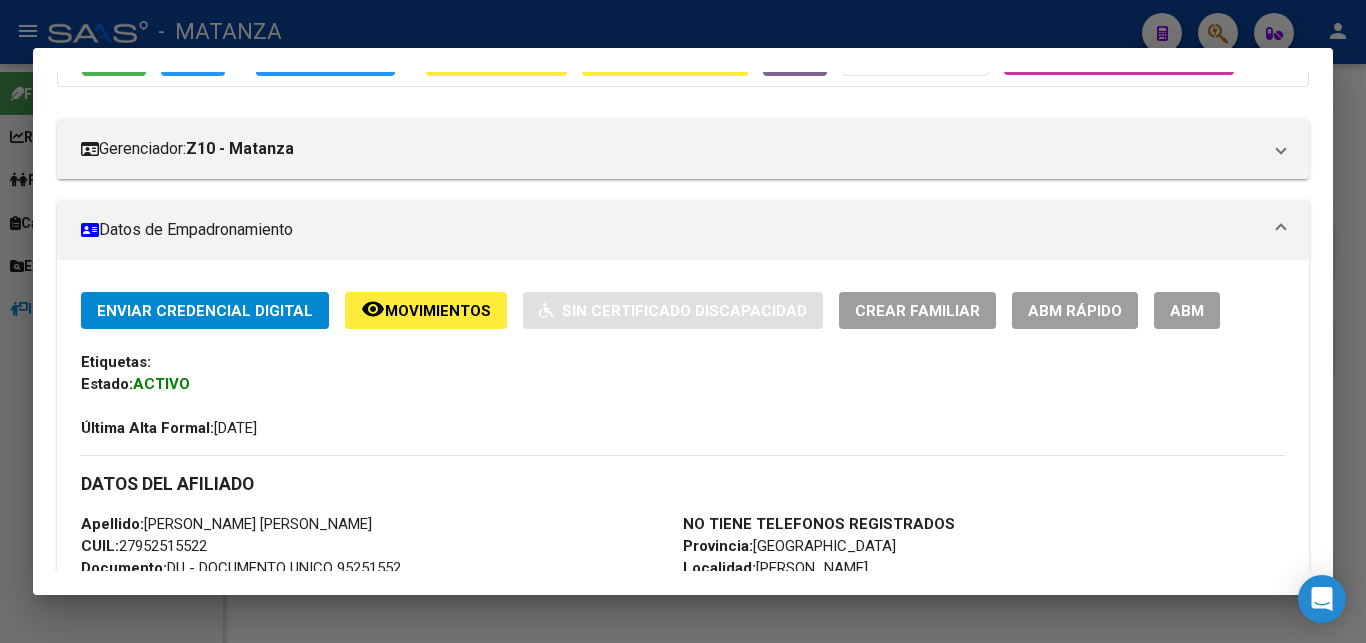 scroll, scrollTop: 306, scrollLeft: 0, axis: vertical 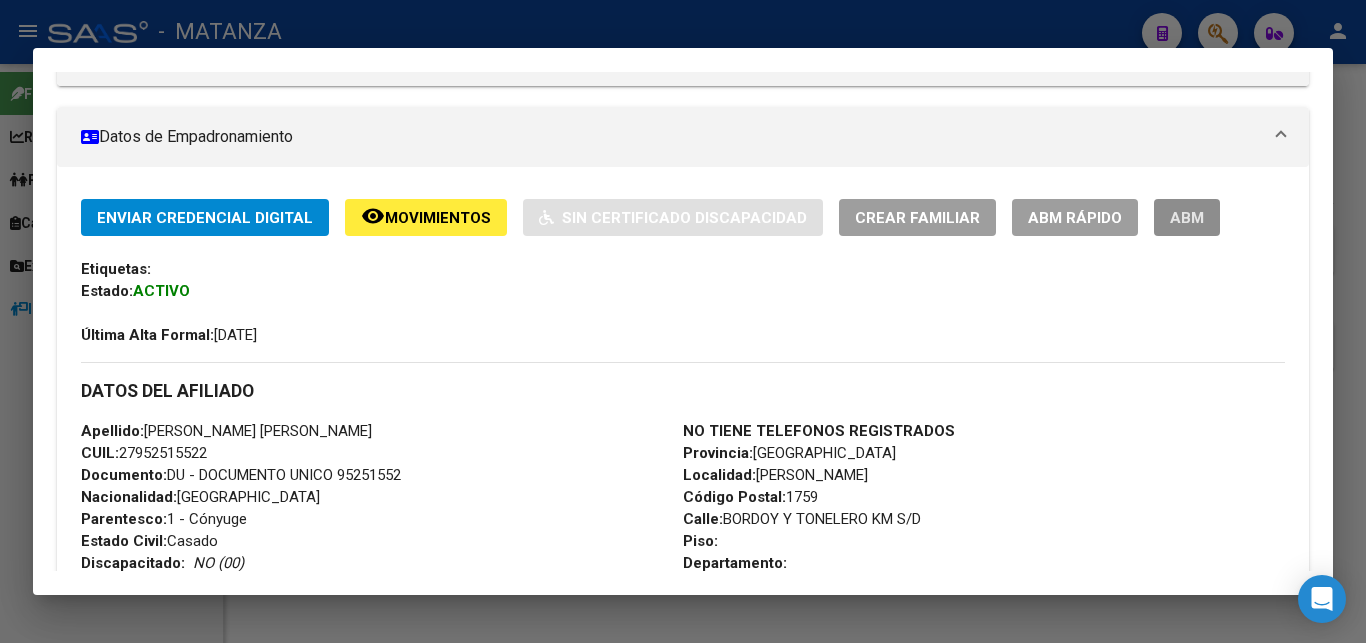 click on "ABM" at bounding box center (1187, 218) 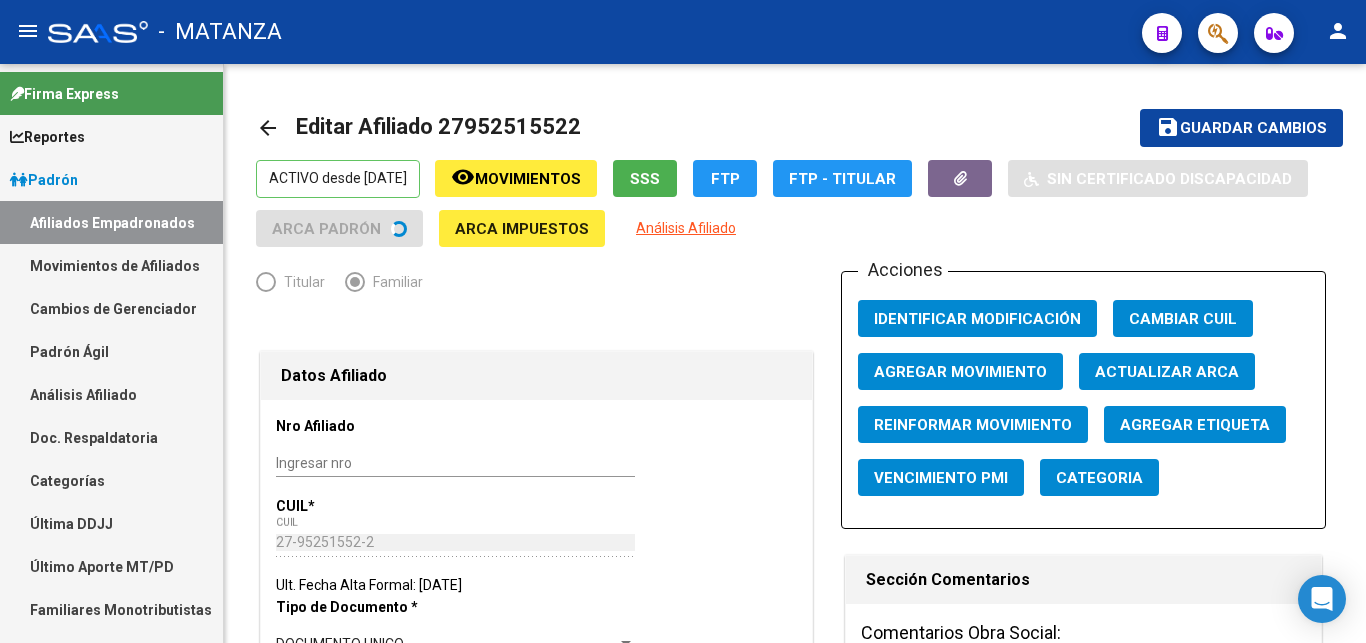 radio on "true" 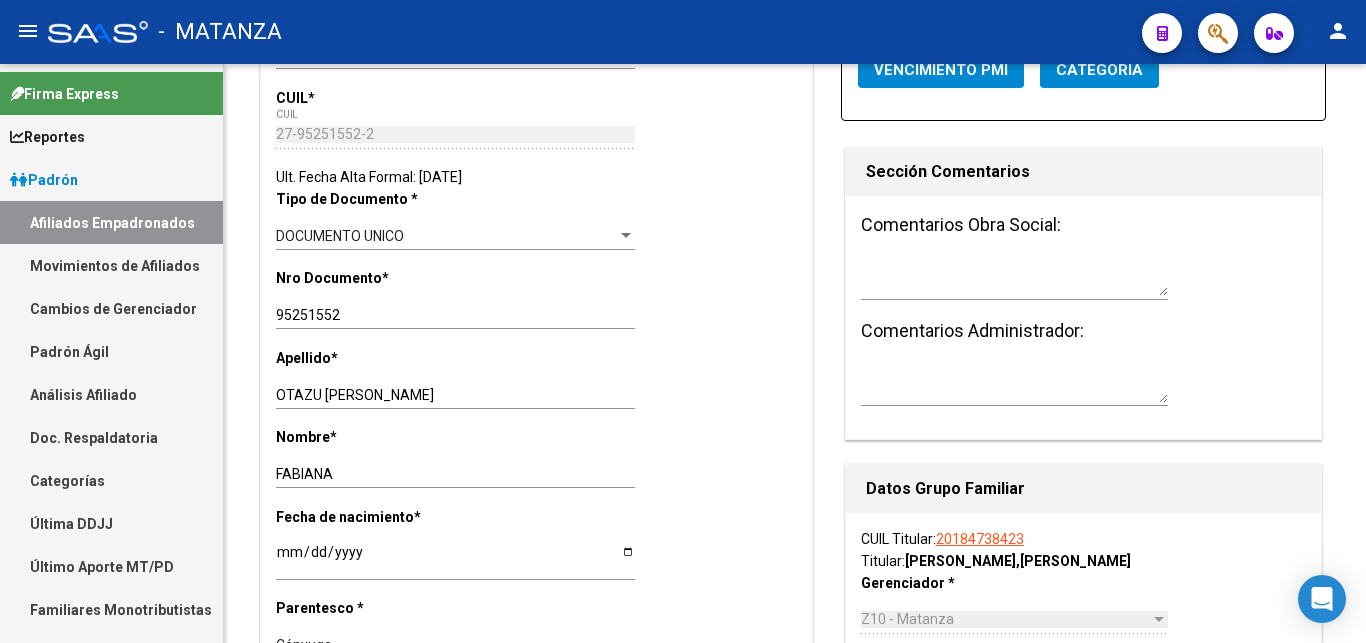 scroll, scrollTop: 0, scrollLeft: 0, axis: both 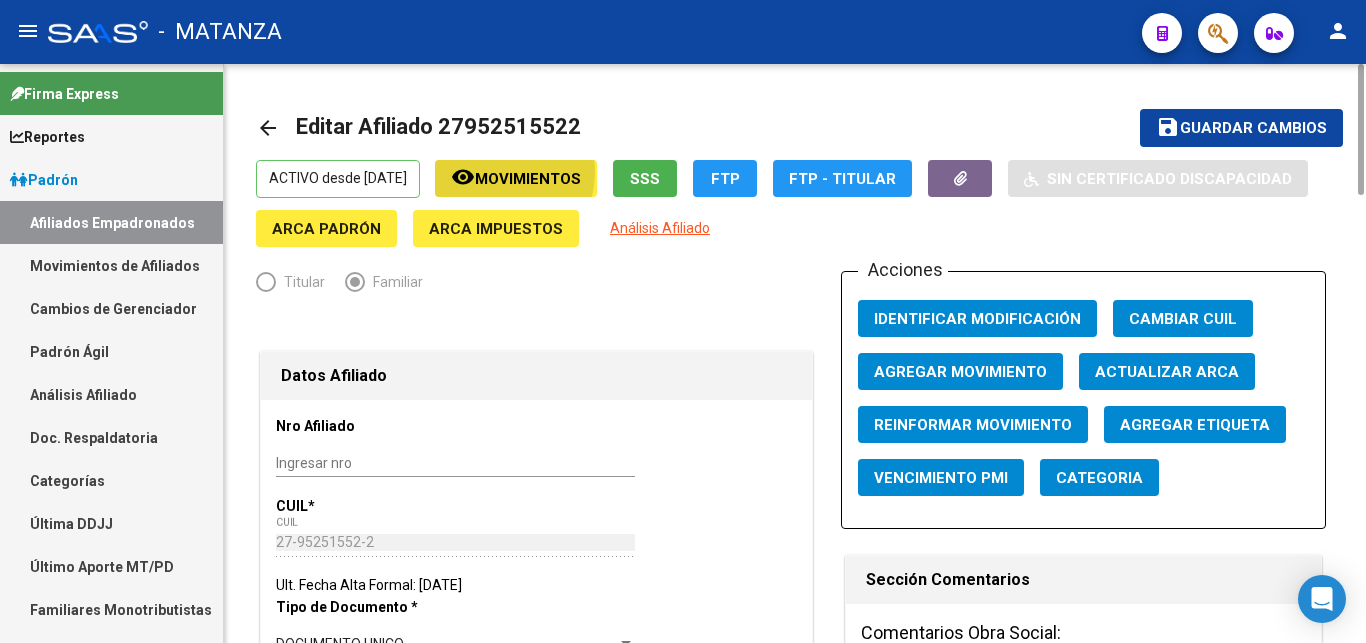 click on "remove_red_eye Movimientos" 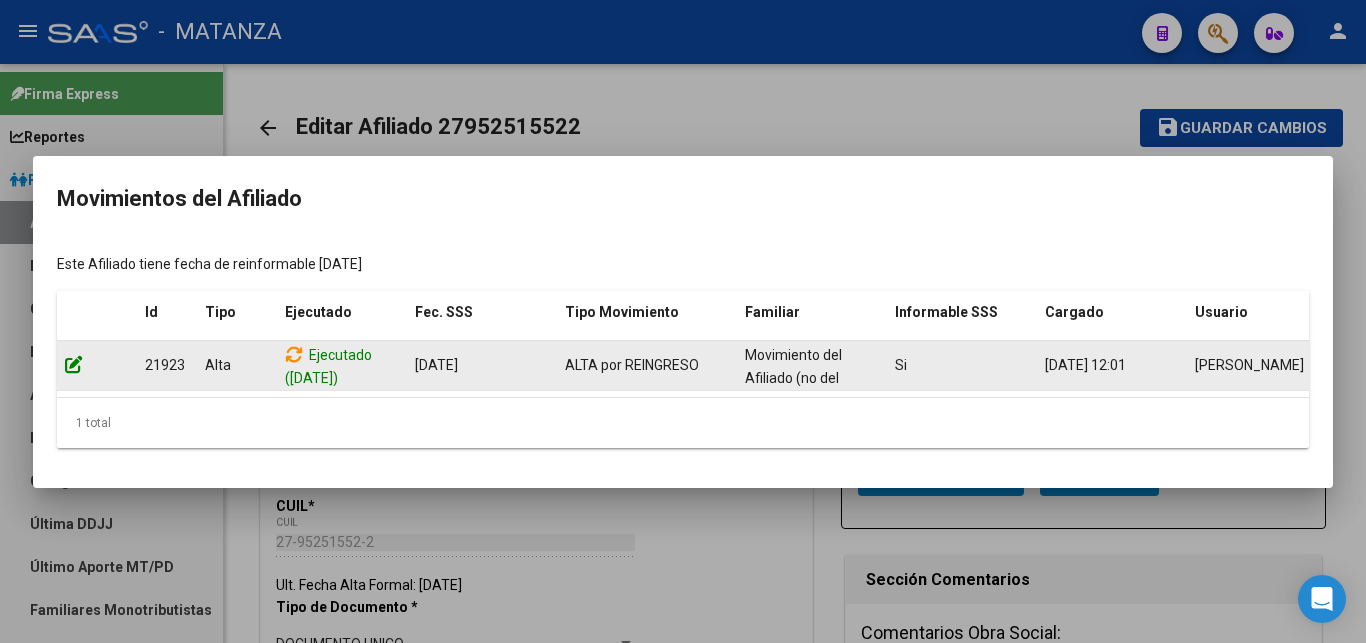 click 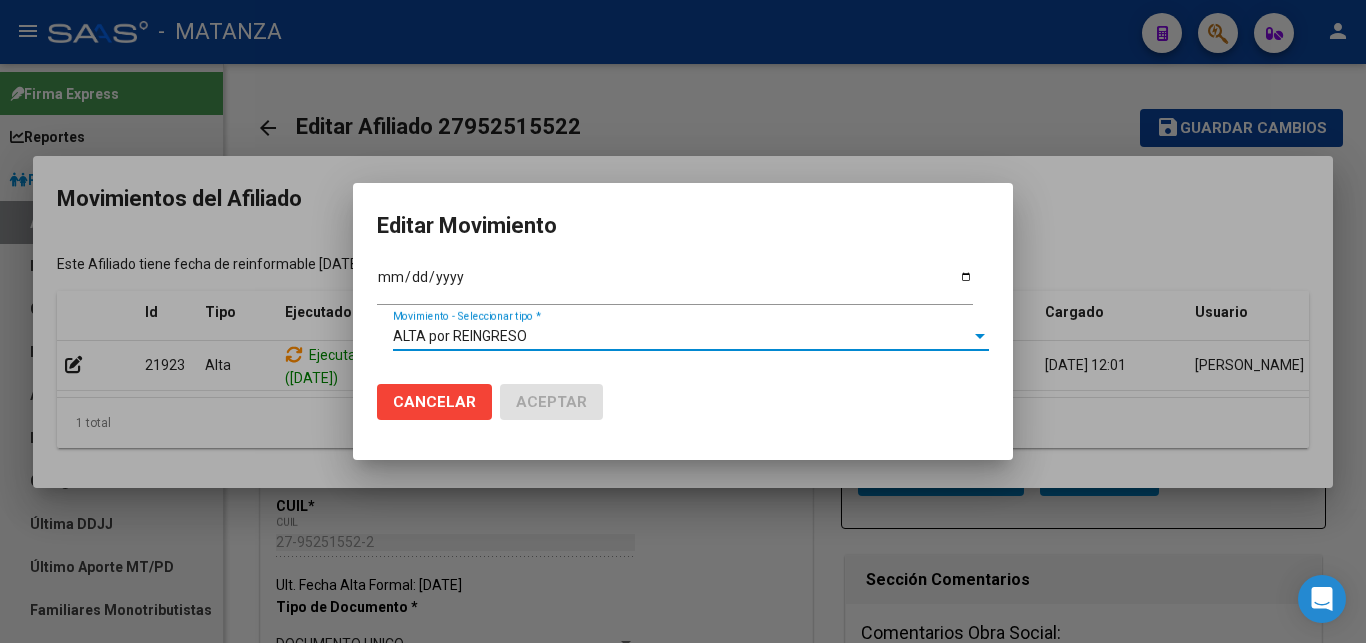click at bounding box center [980, 336] 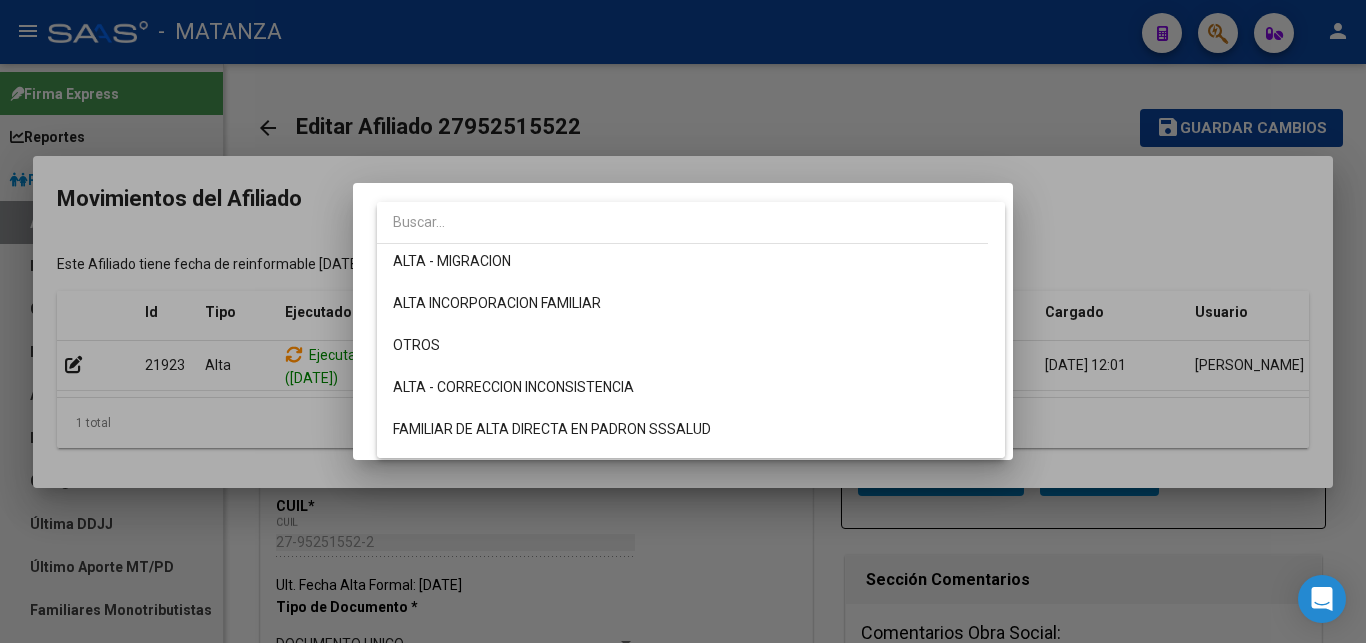 scroll, scrollTop: 218, scrollLeft: 0, axis: vertical 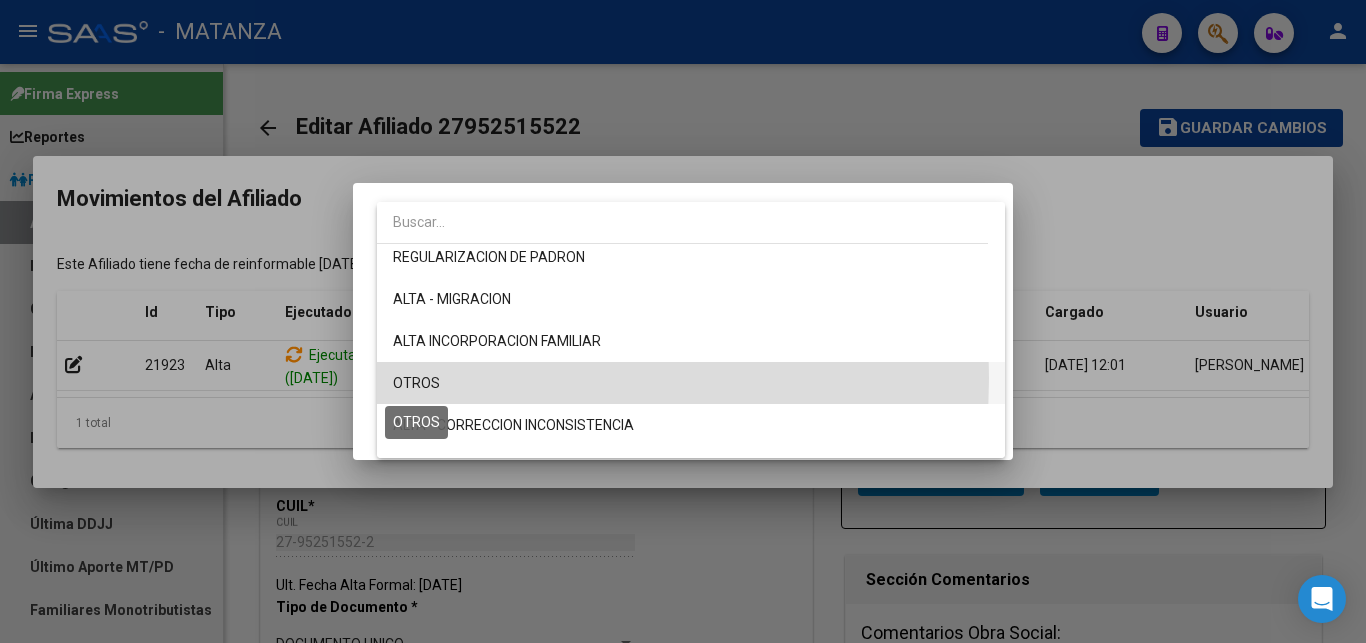 click on "OTROS" at bounding box center (416, 383) 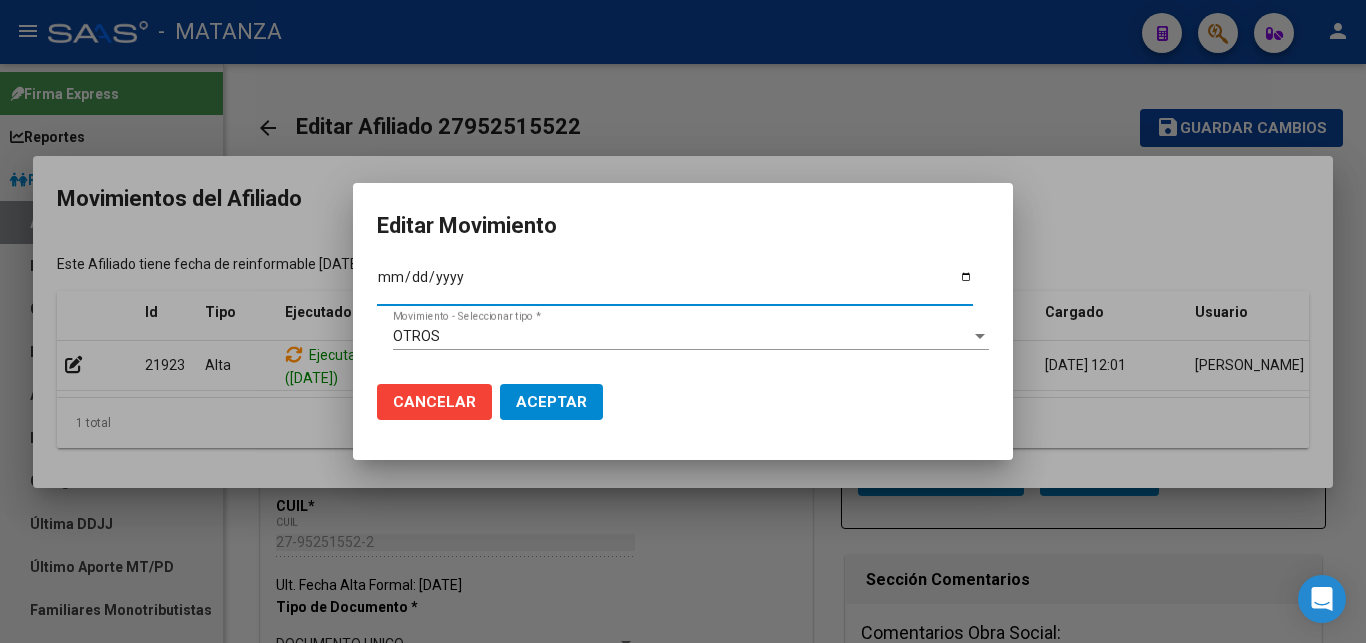 click on "[DATE]" at bounding box center [675, 284] 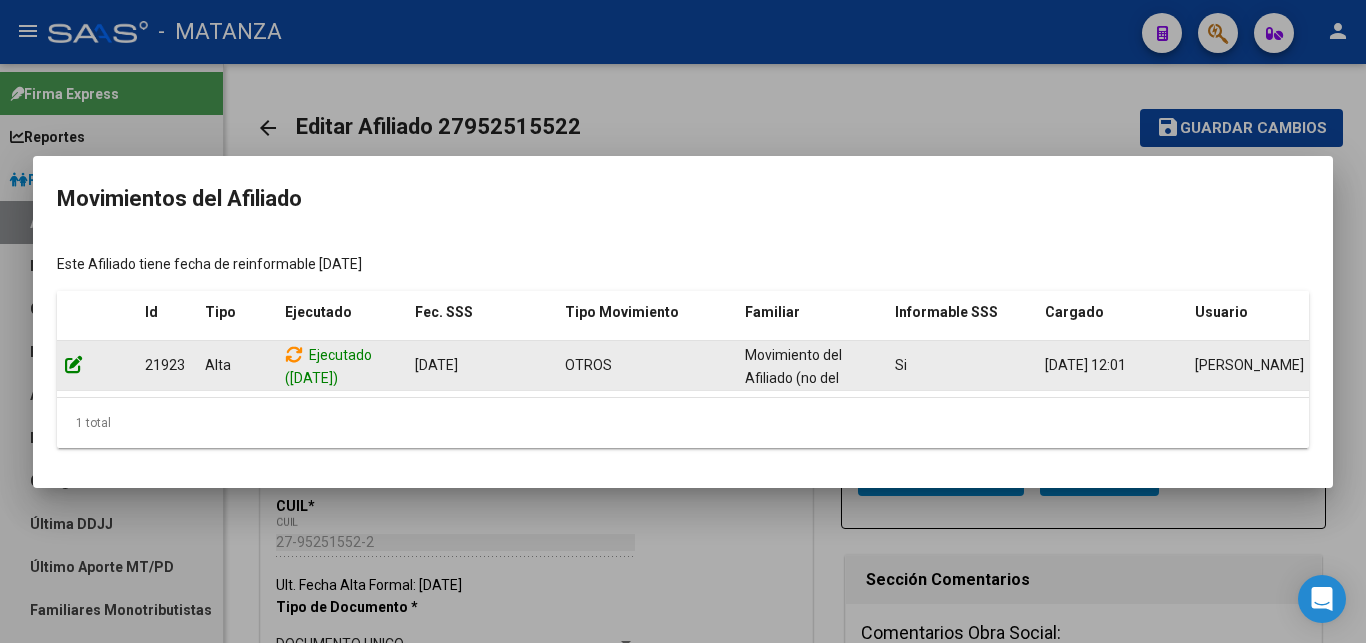 click 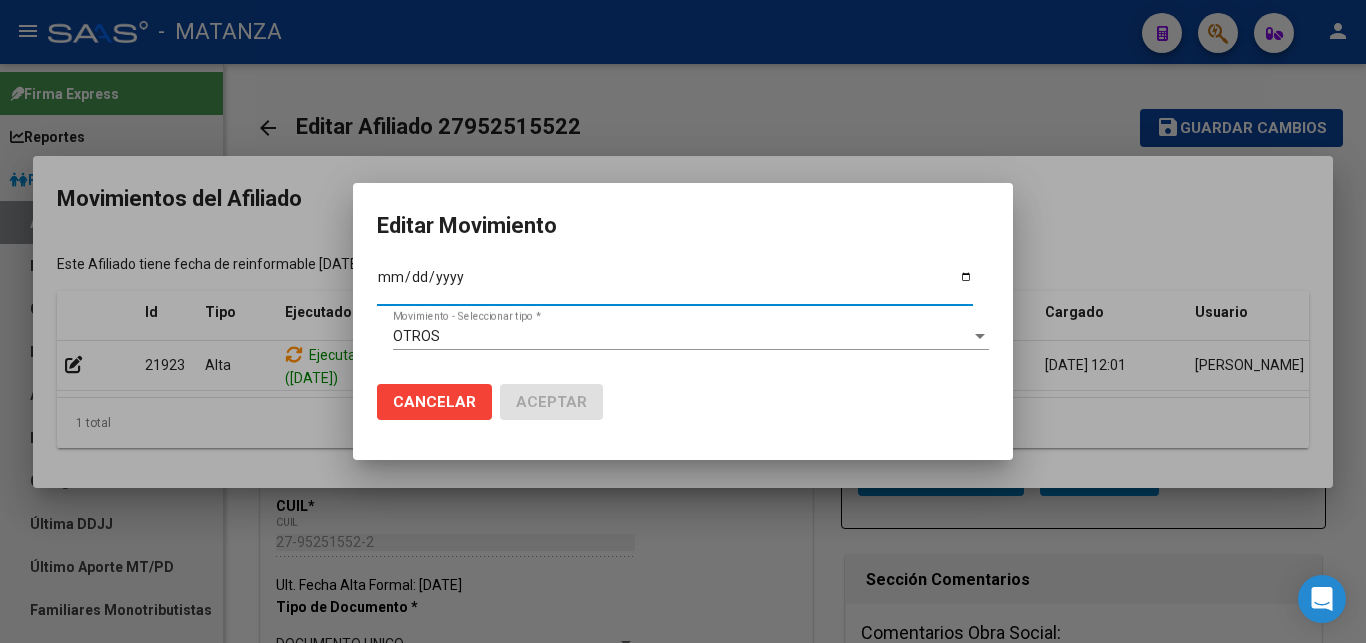 click at bounding box center [683, 321] 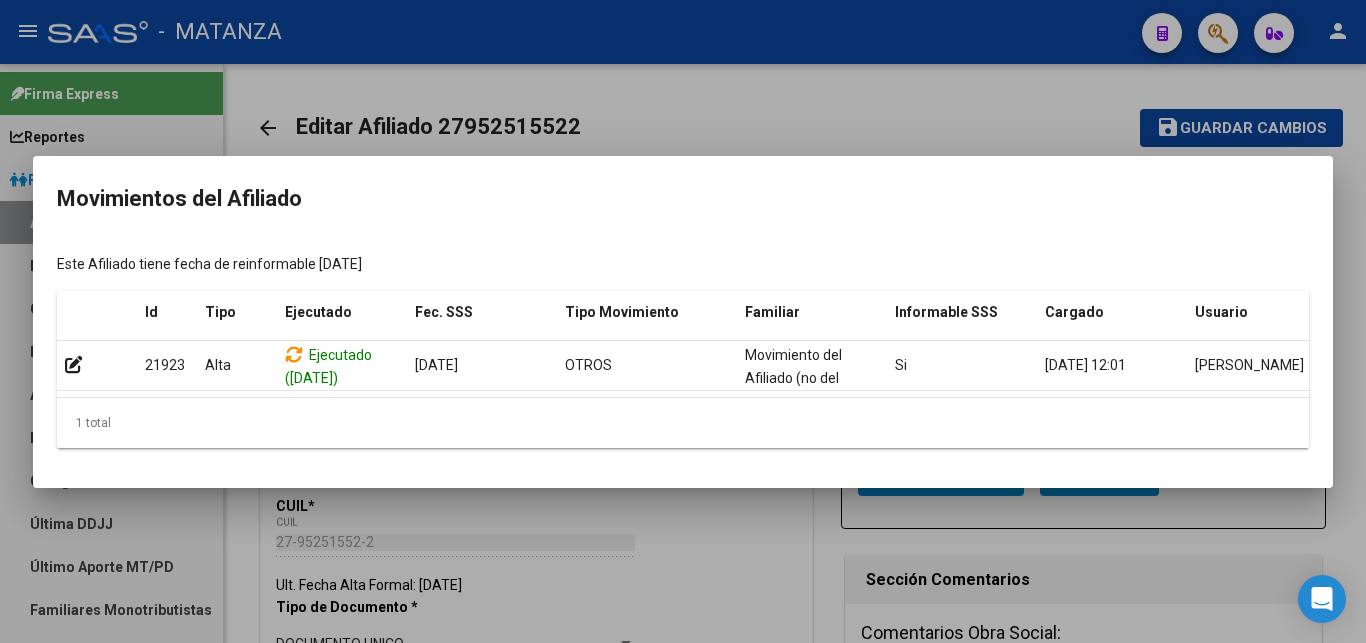 click at bounding box center (683, 321) 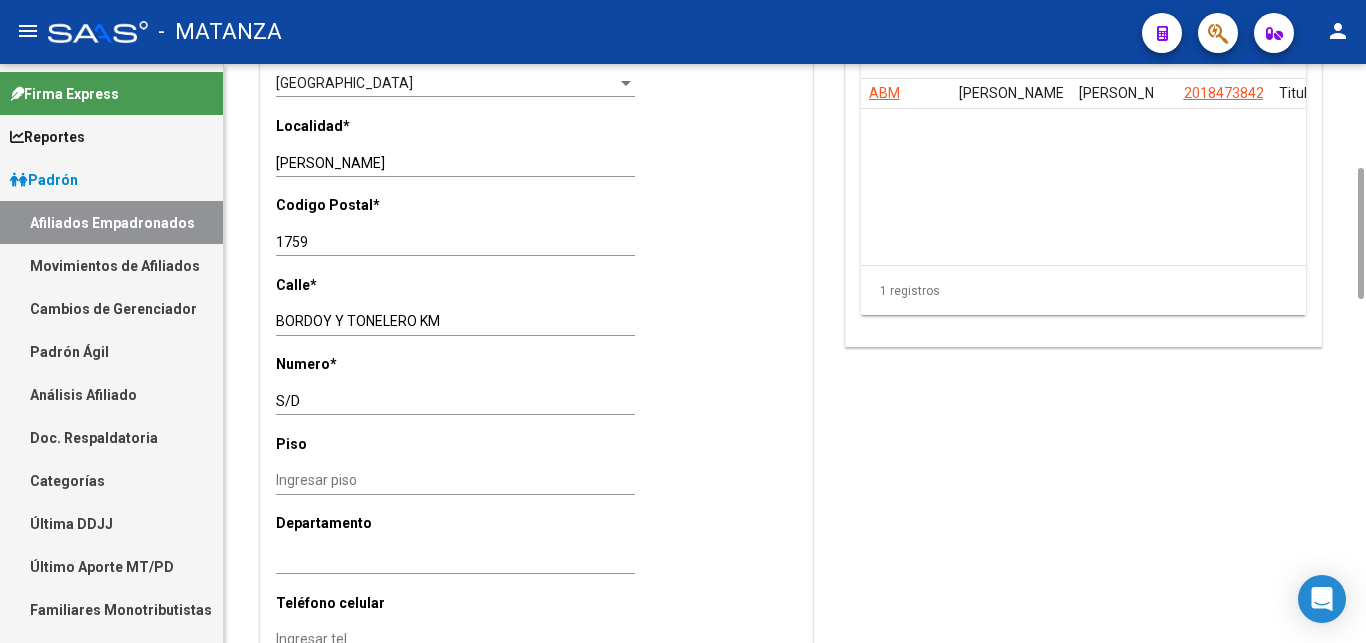 scroll, scrollTop: 1356, scrollLeft: 0, axis: vertical 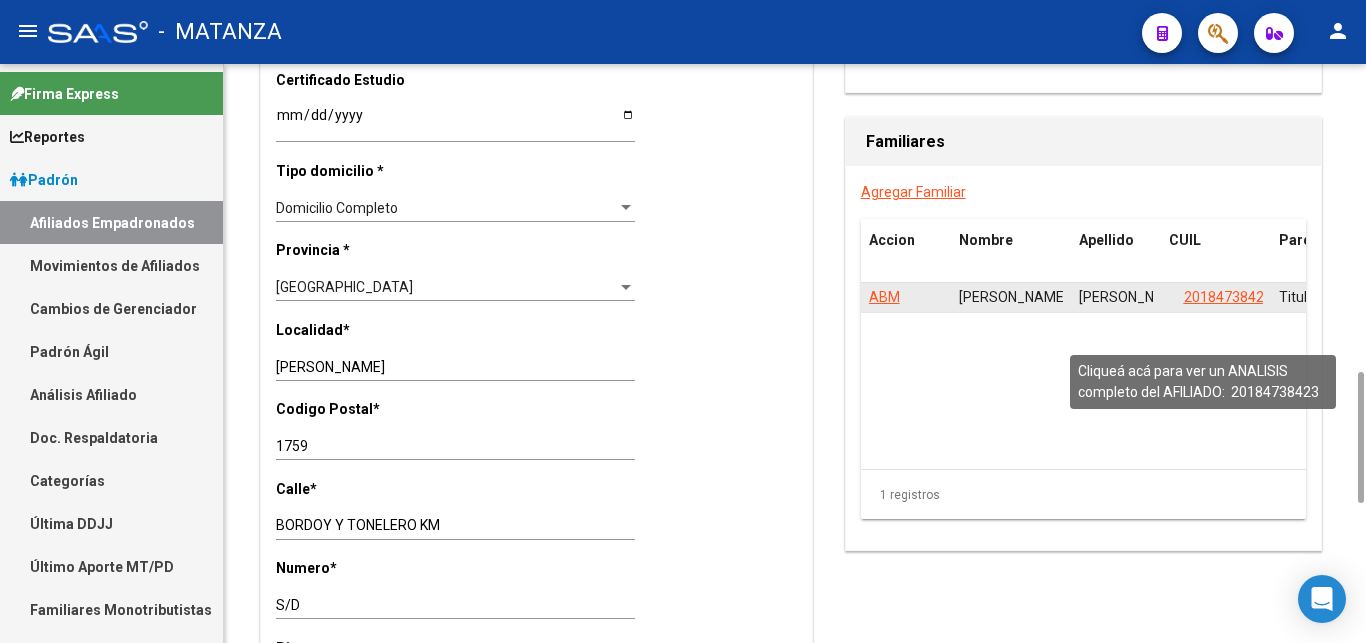 click on "20184738423" 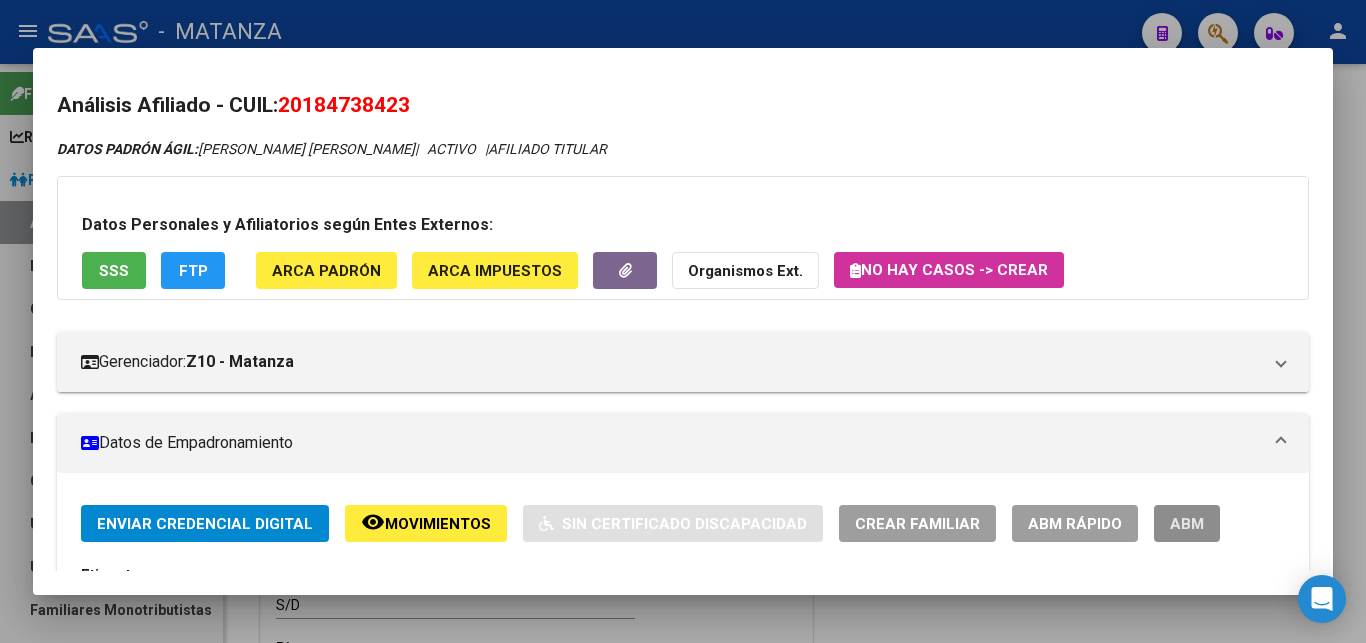 click on "ABM" at bounding box center (1187, 524) 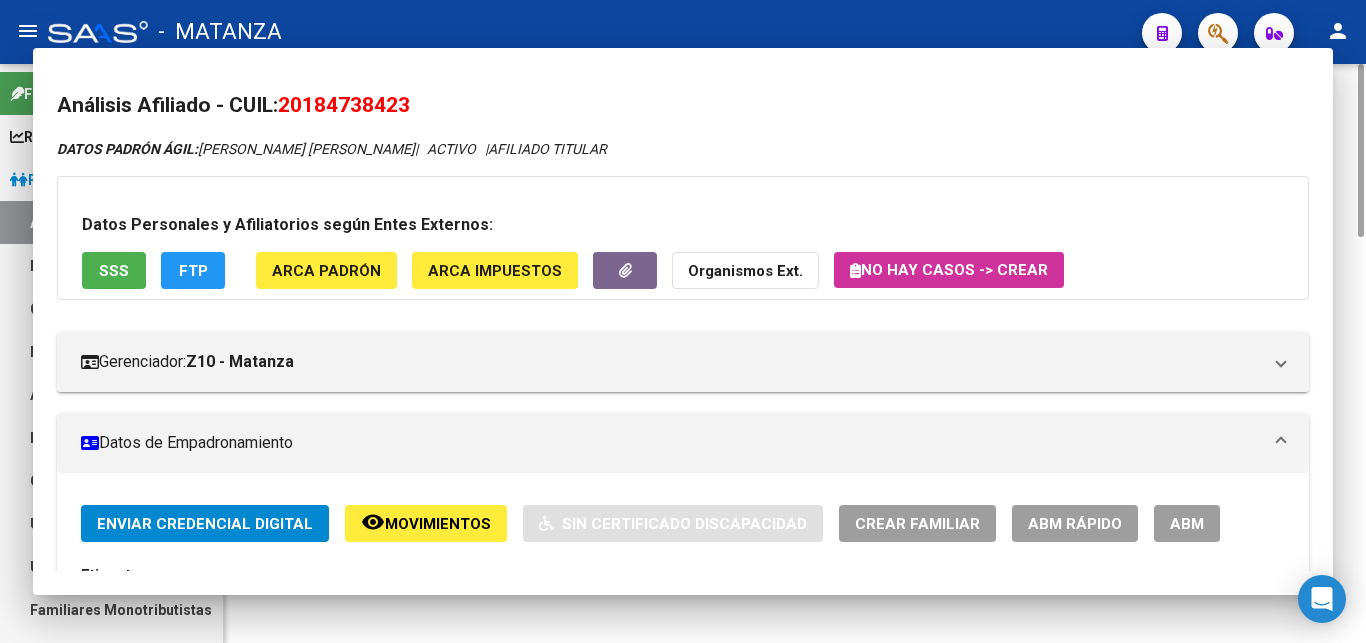 scroll, scrollTop: 0, scrollLeft: 0, axis: both 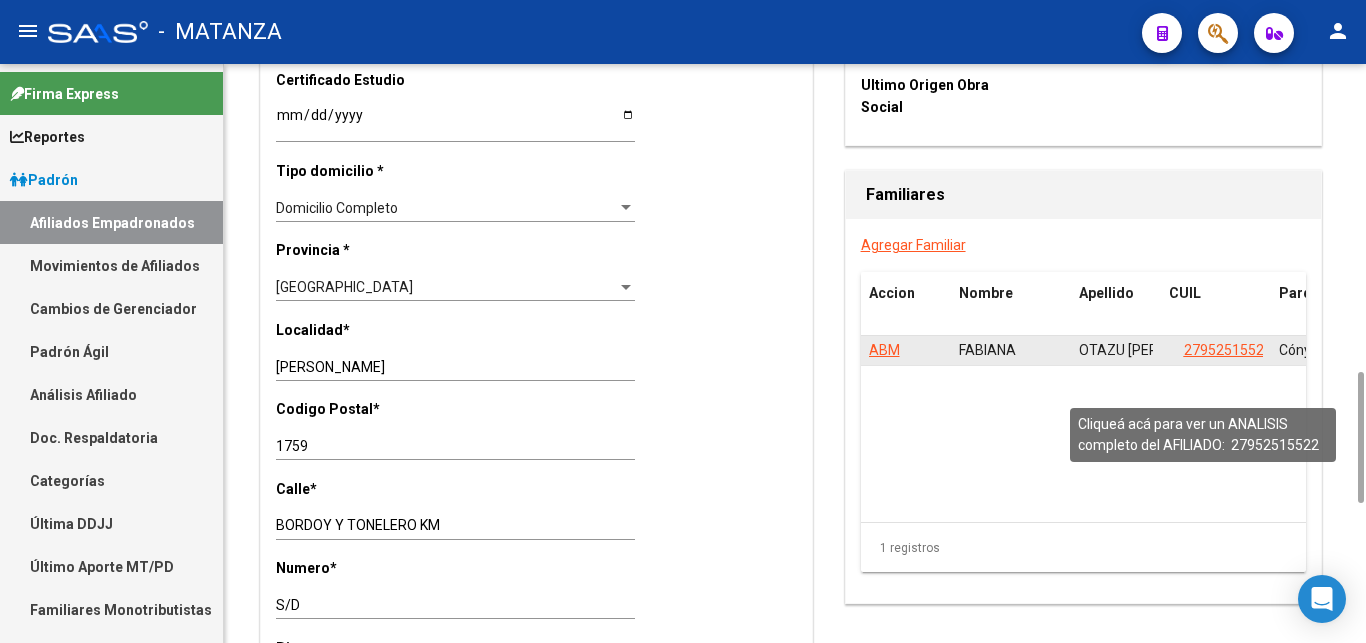 click on "27952515522" 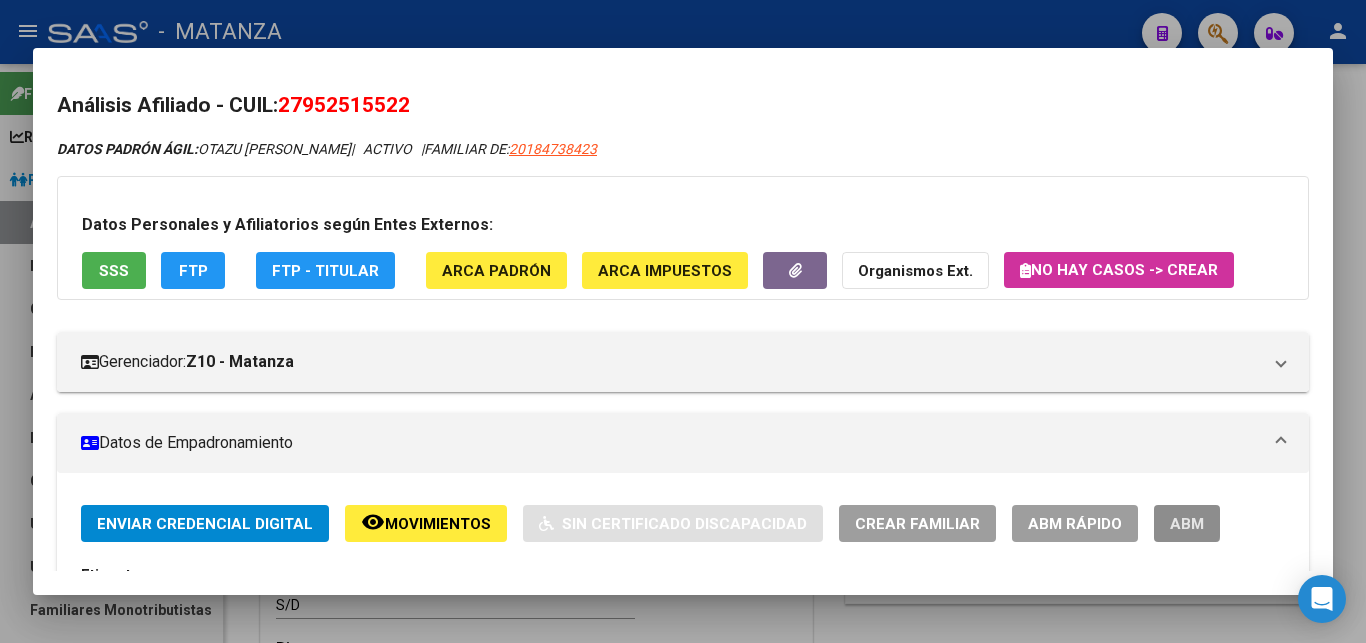 click on "ABM" at bounding box center [1187, 523] 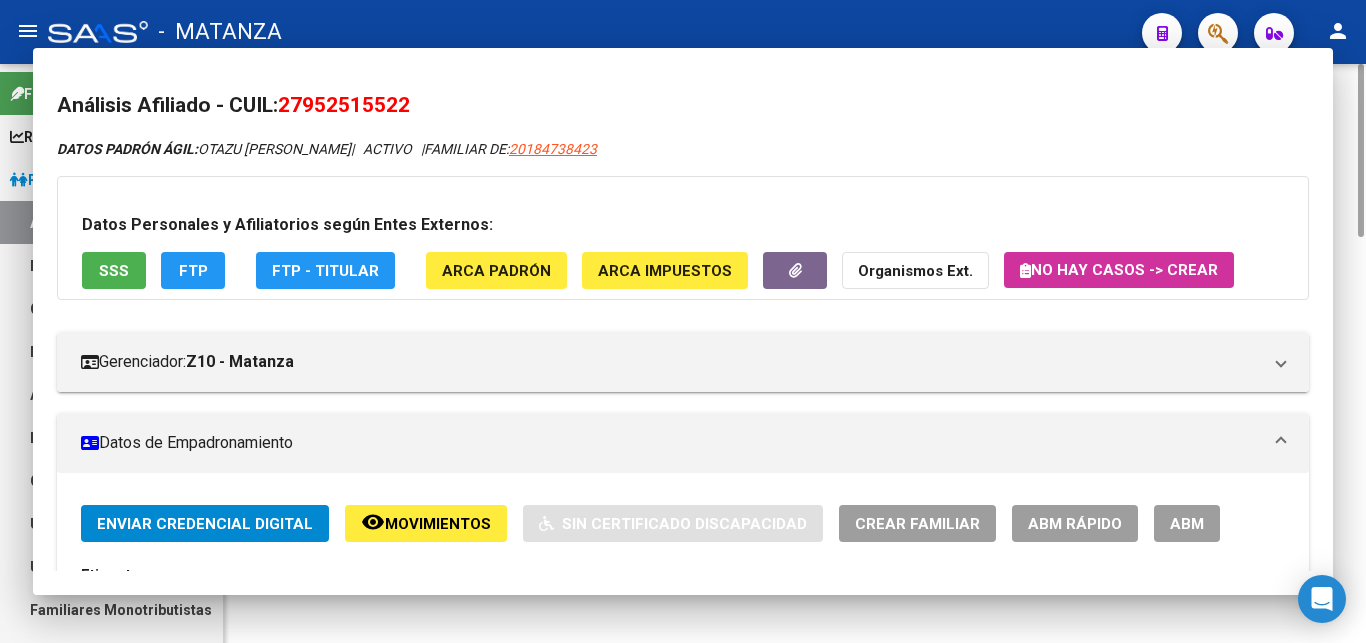 scroll, scrollTop: 0, scrollLeft: 0, axis: both 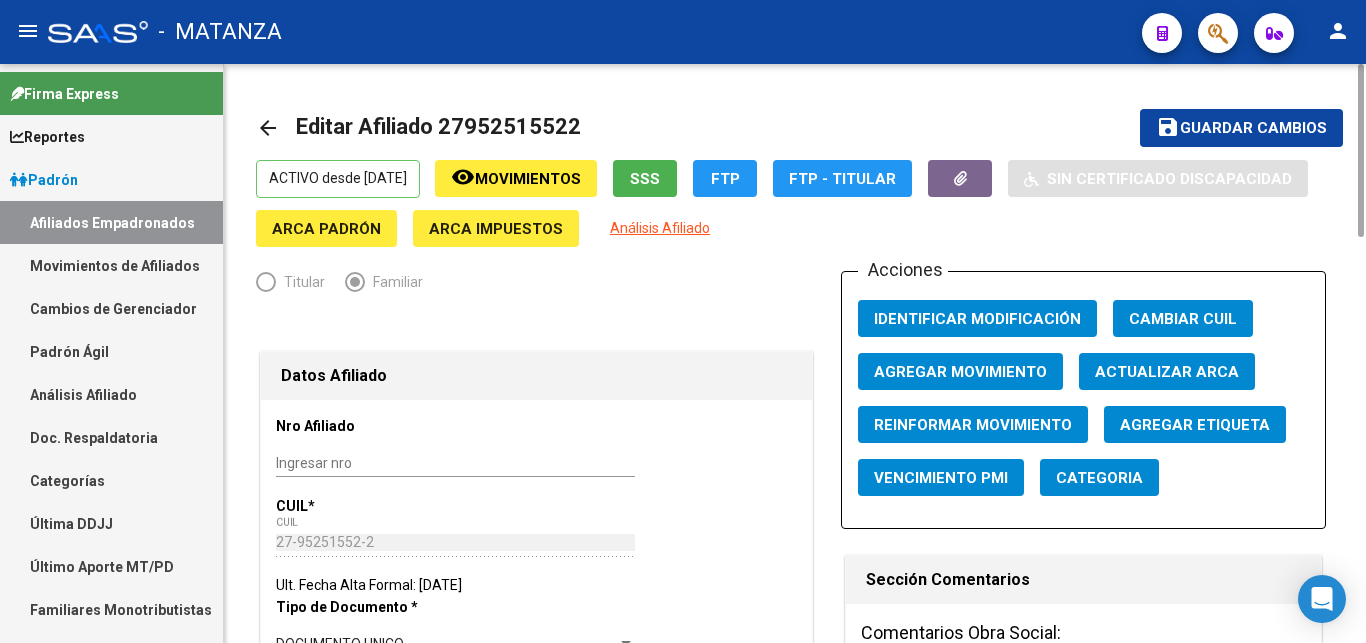 click on "Guardar cambios" 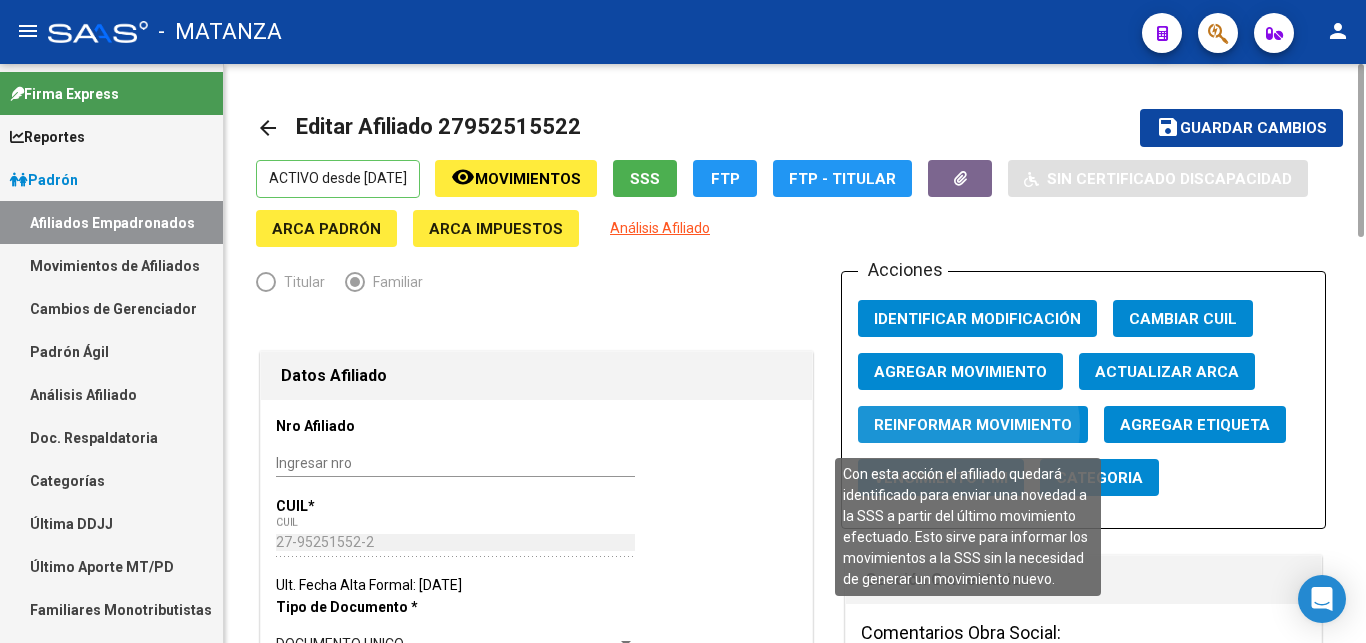 click on "Reinformar Movimiento" 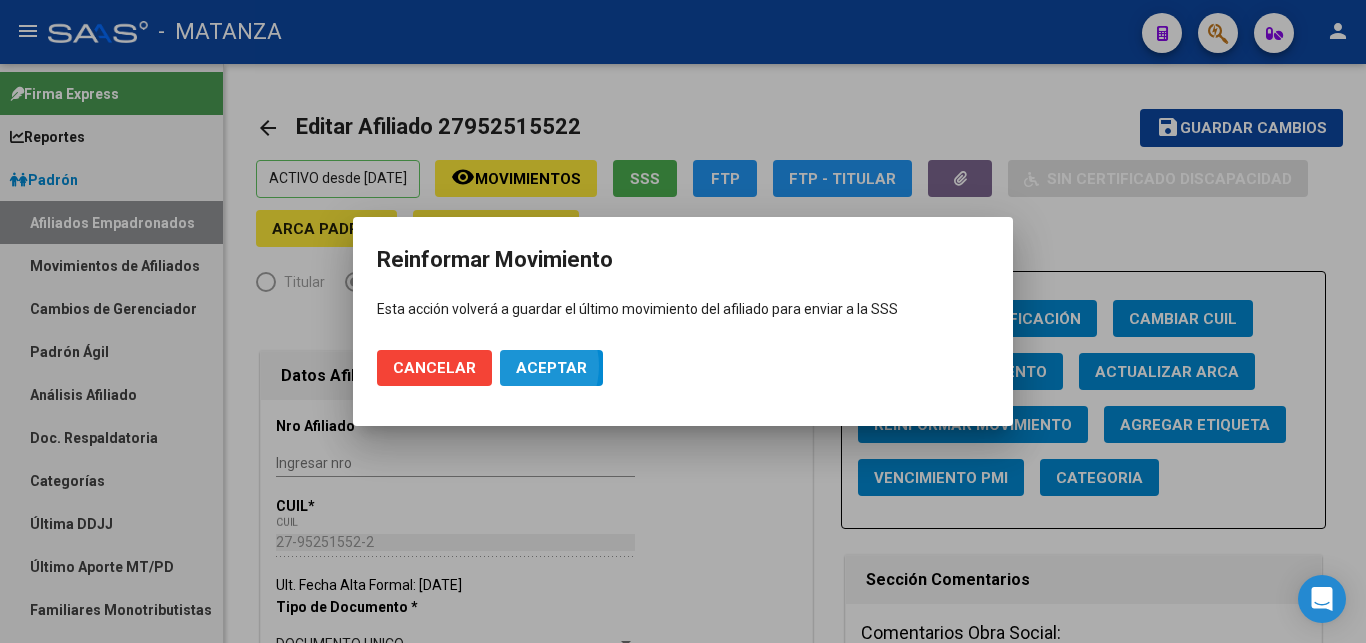 click on "Aceptar" at bounding box center [551, 368] 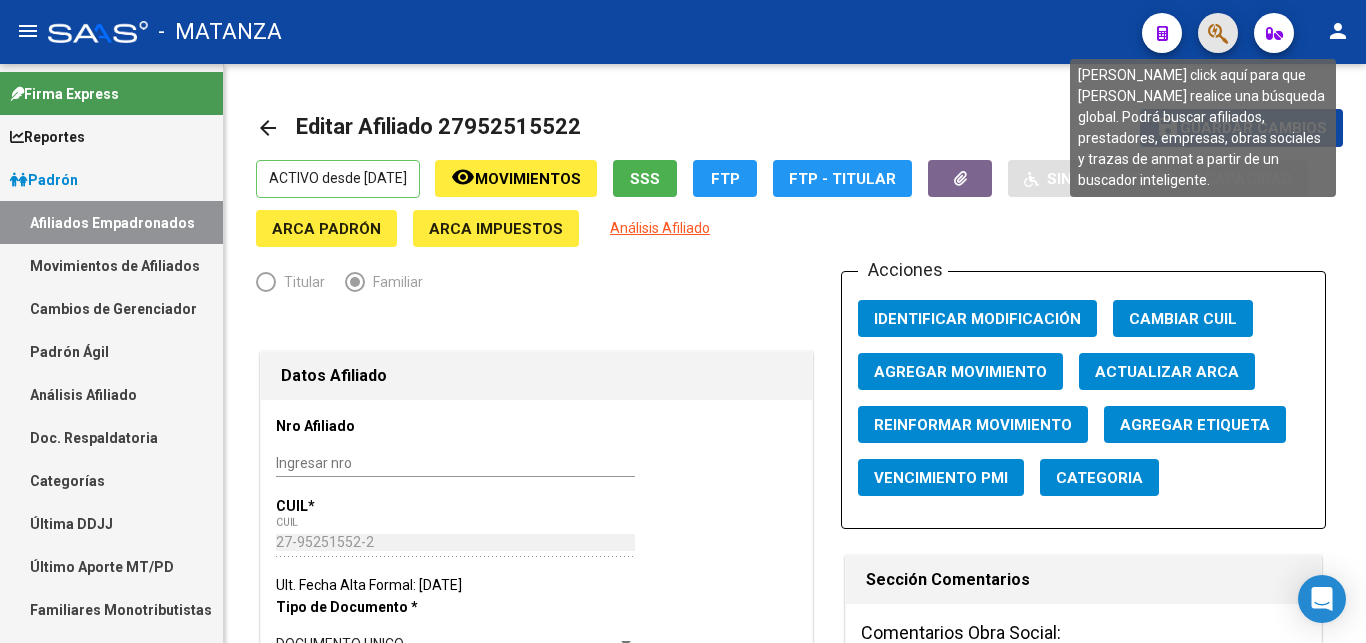 click 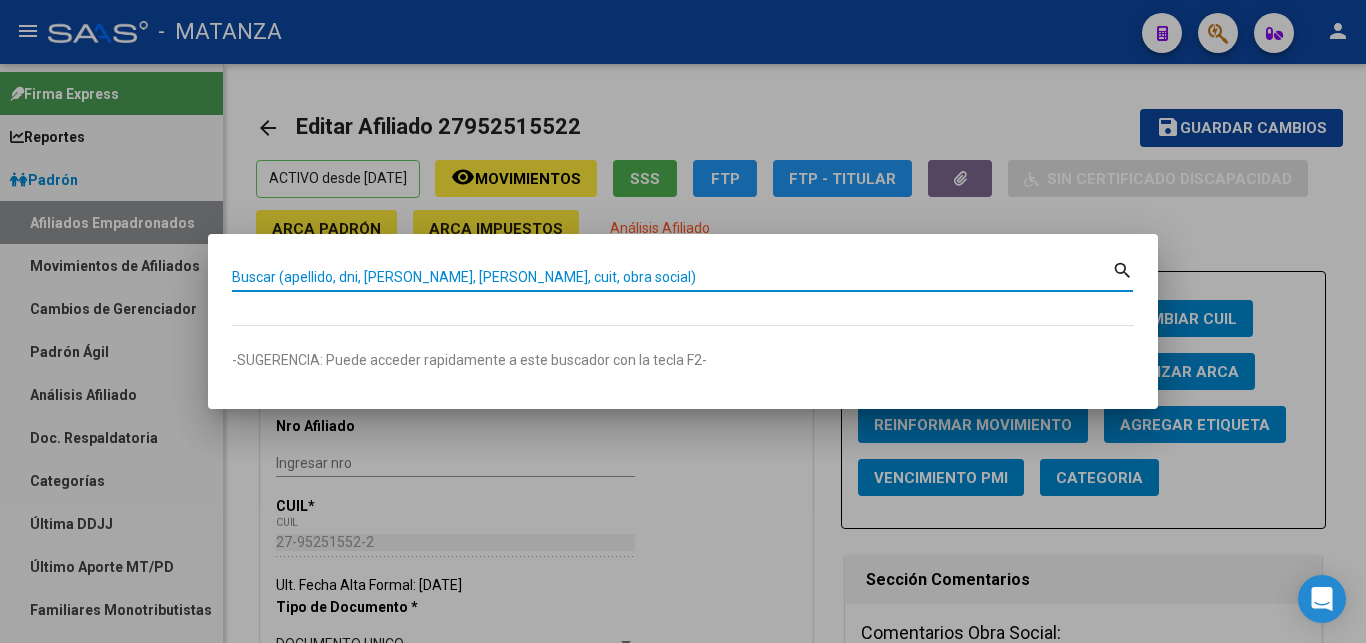 click on "Buscar (apellido, dni, [PERSON_NAME], [PERSON_NAME], cuit, obra social)" at bounding box center [672, 277] 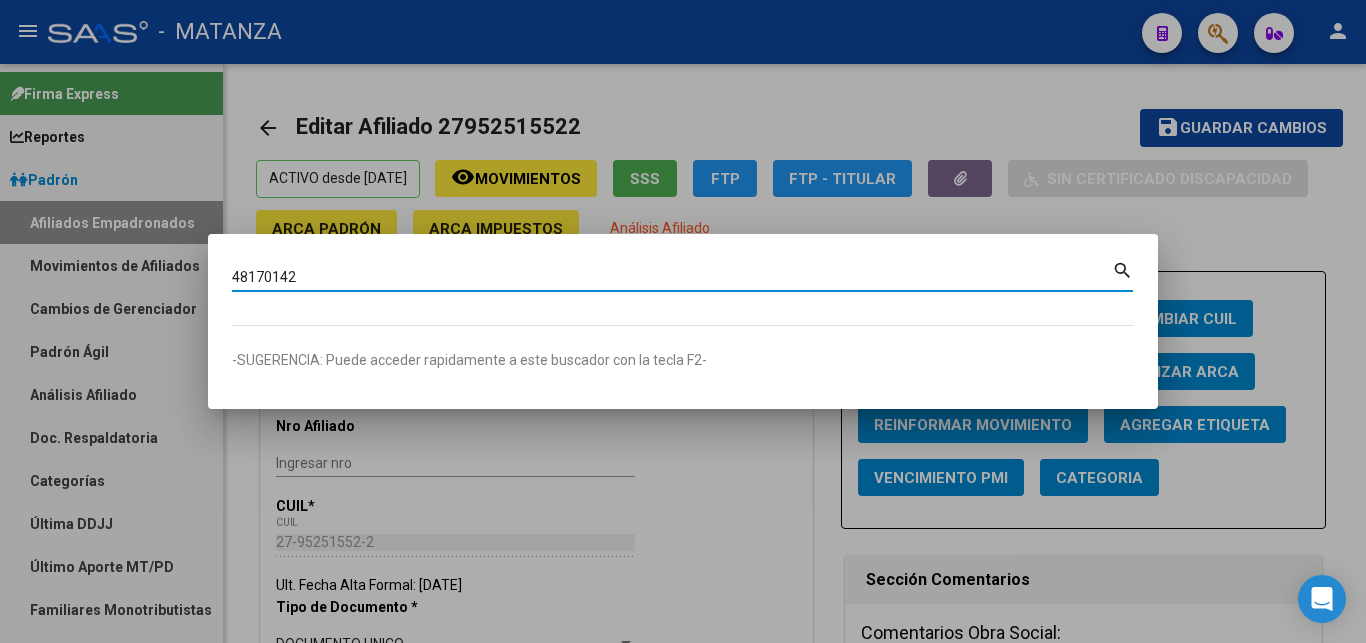 type on "48170142" 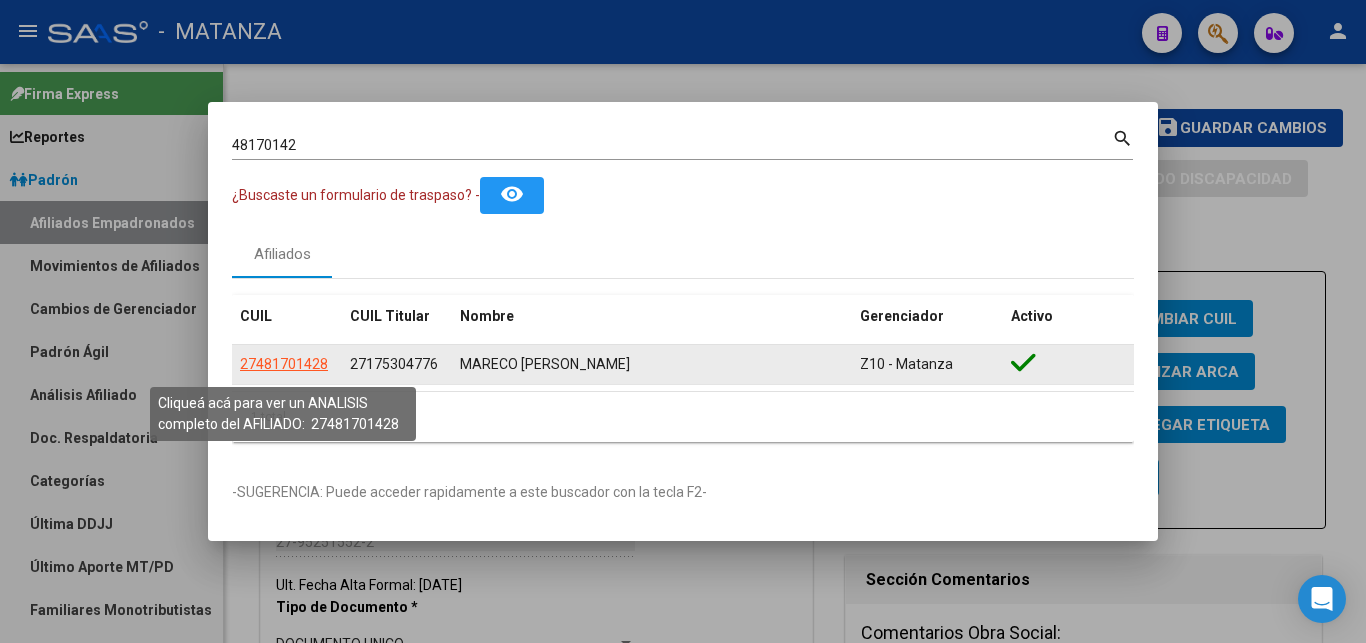 click on "27481701428" 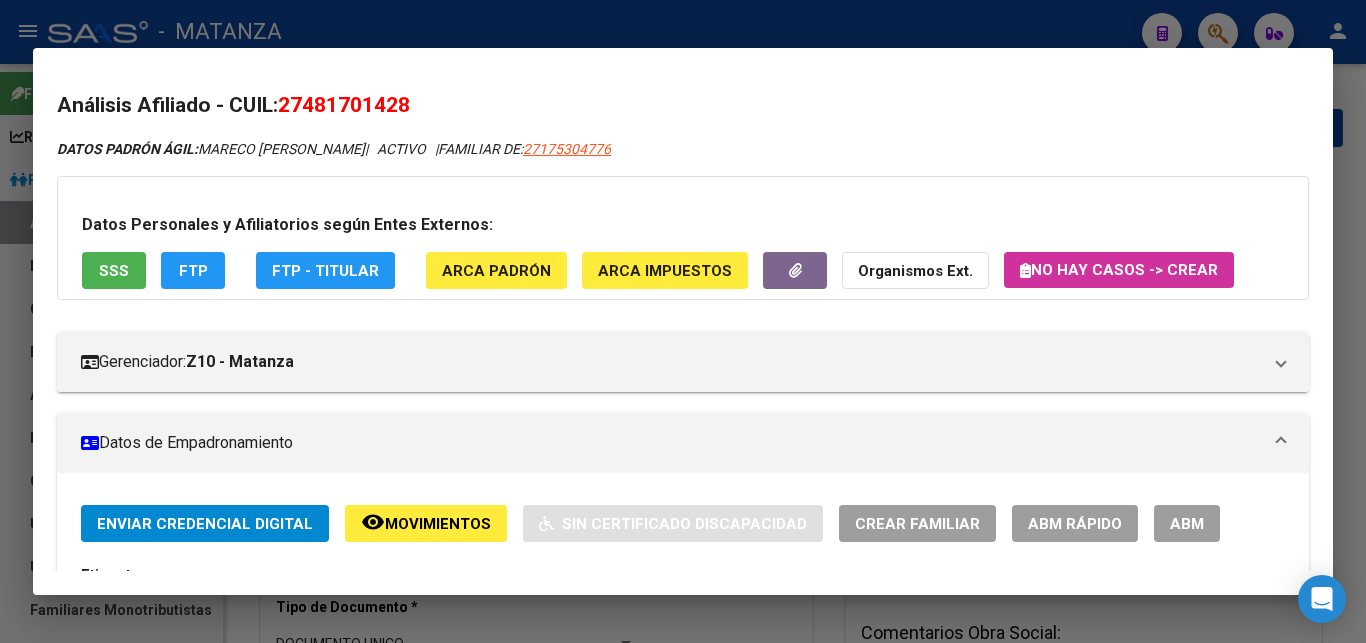 scroll, scrollTop: 204, scrollLeft: 0, axis: vertical 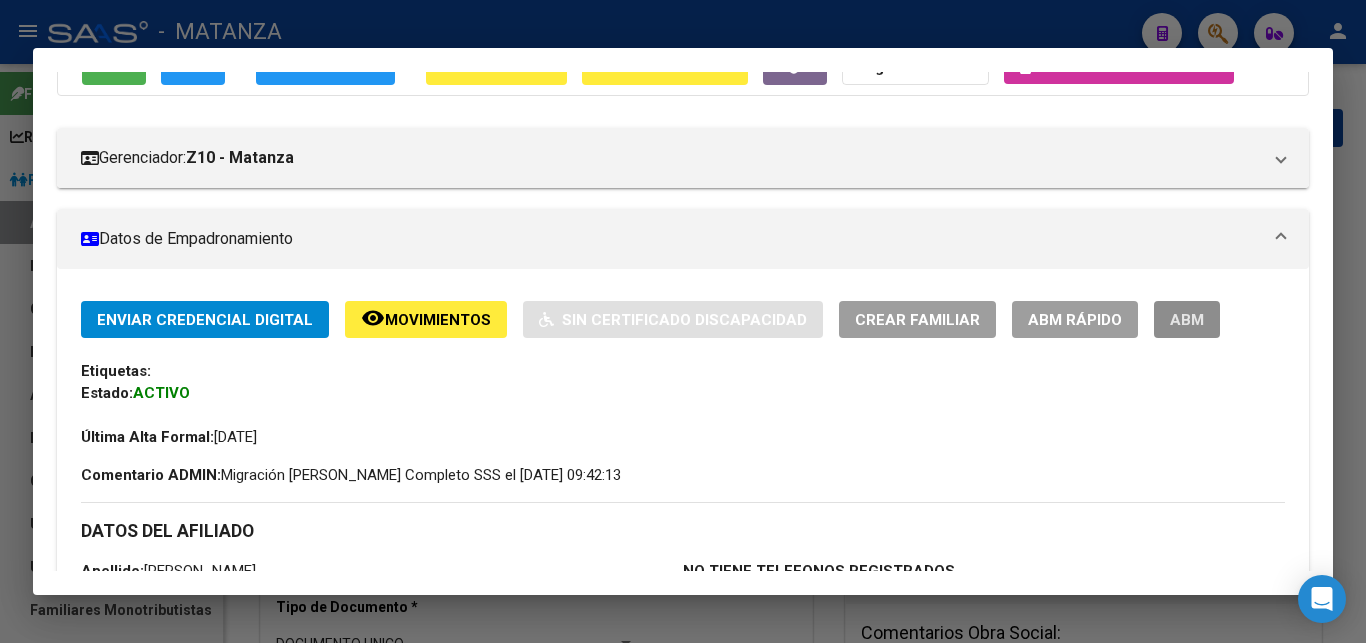 click on "ABM" at bounding box center (1187, 320) 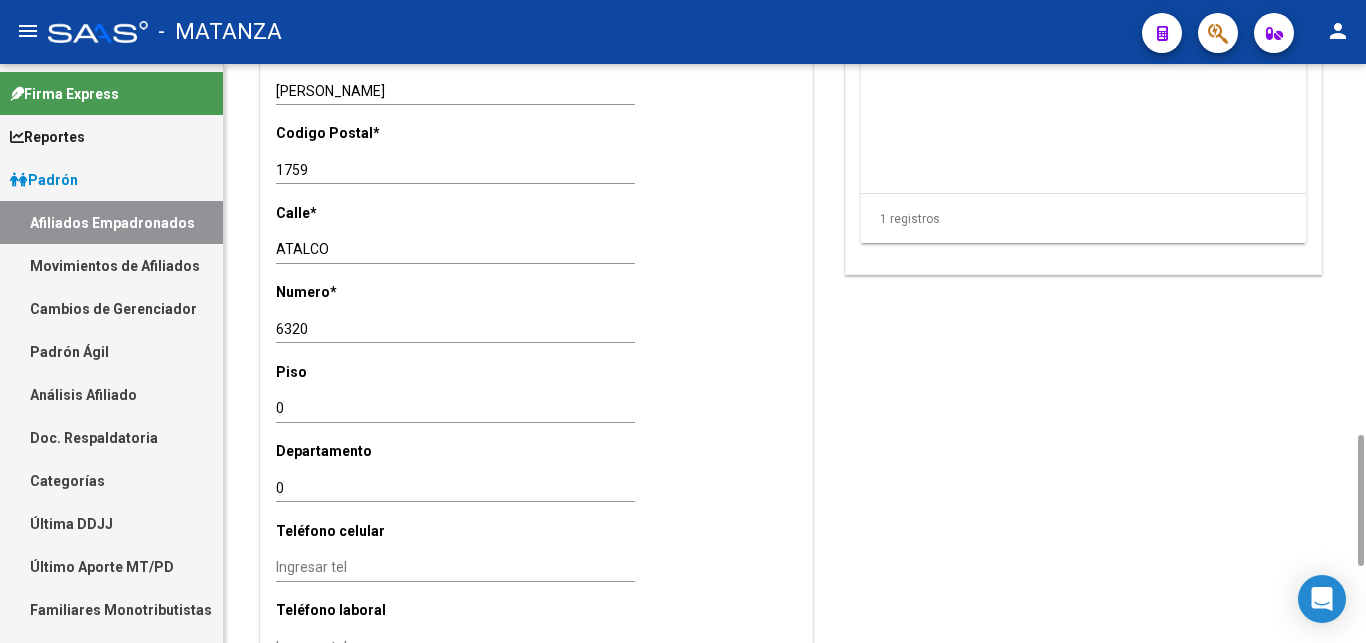 scroll, scrollTop: 1968, scrollLeft: 0, axis: vertical 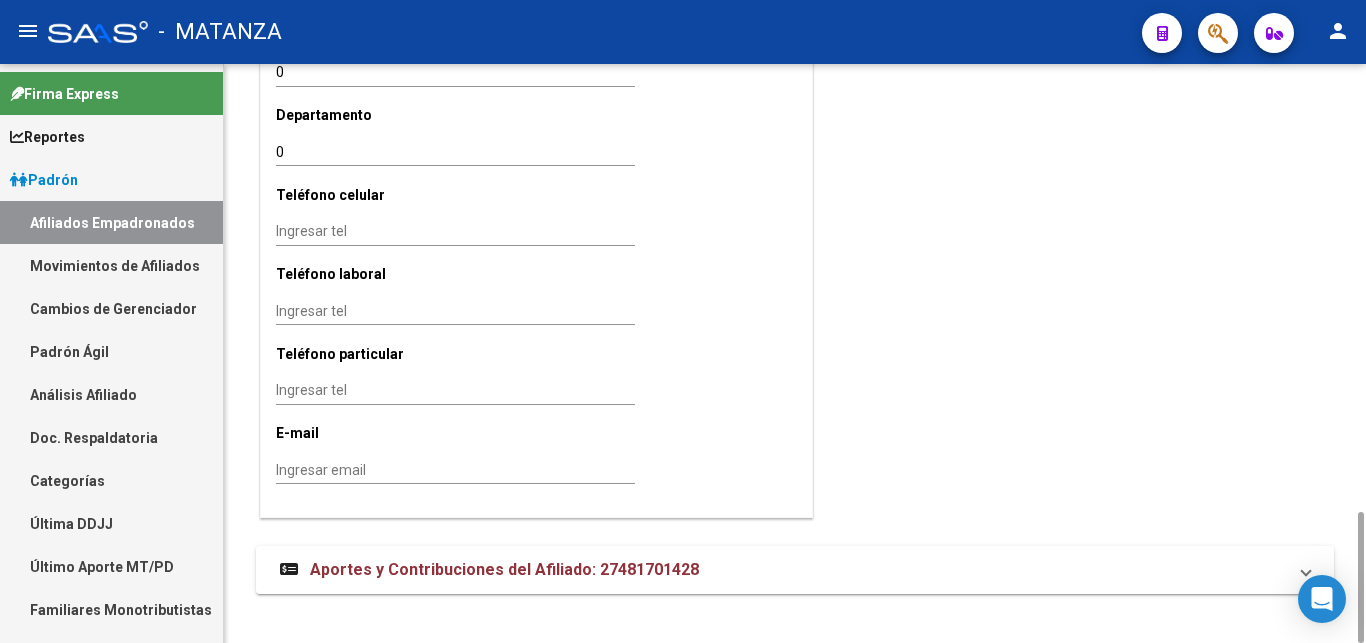 click on "Ingresar tel" at bounding box center [455, 231] 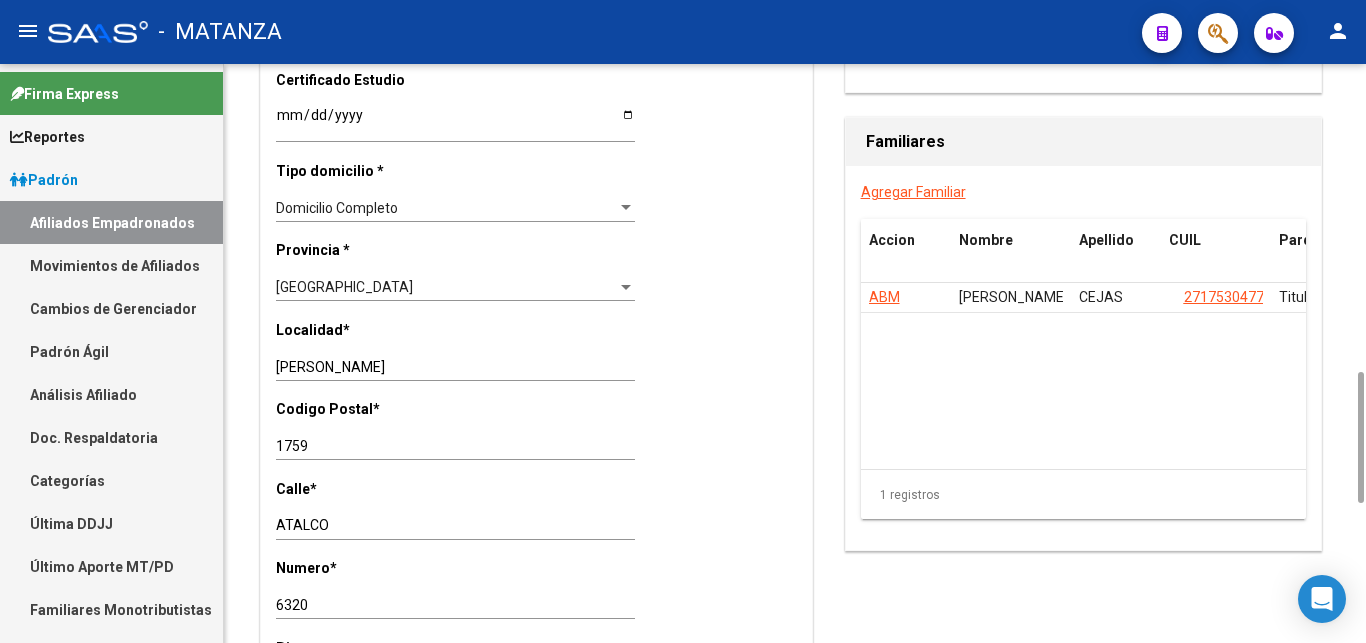 scroll, scrollTop: 1152, scrollLeft: 0, axis: vertical 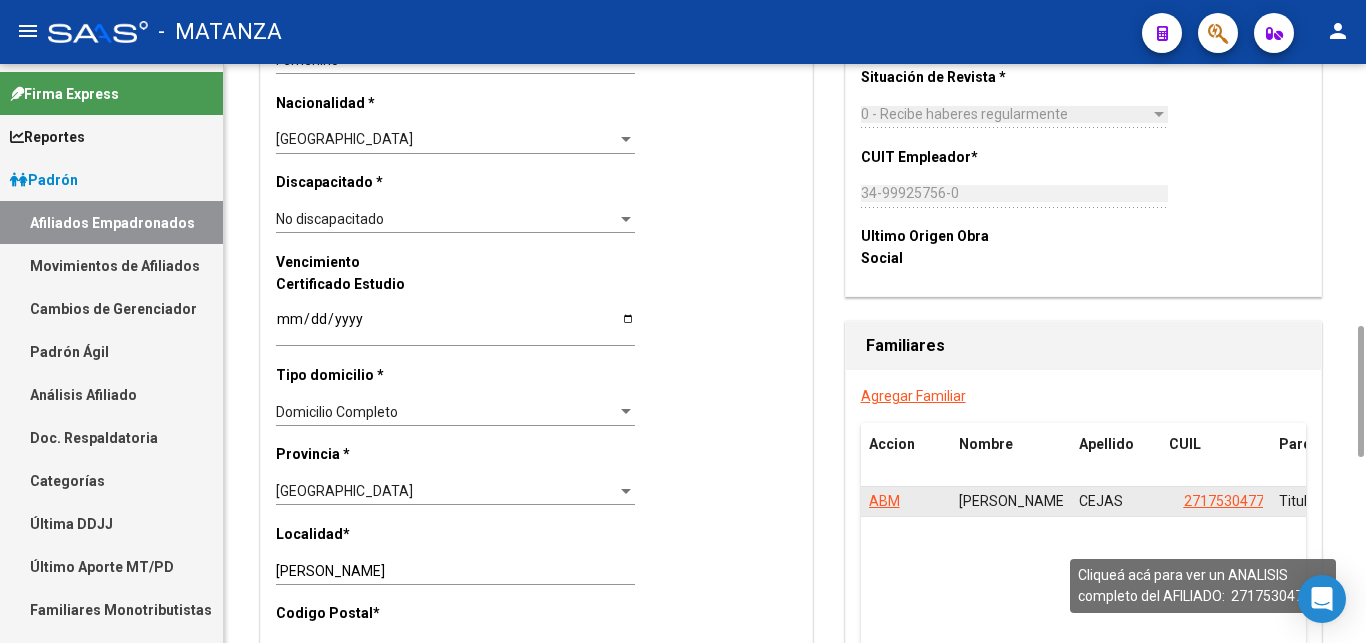 type on "1140915284" 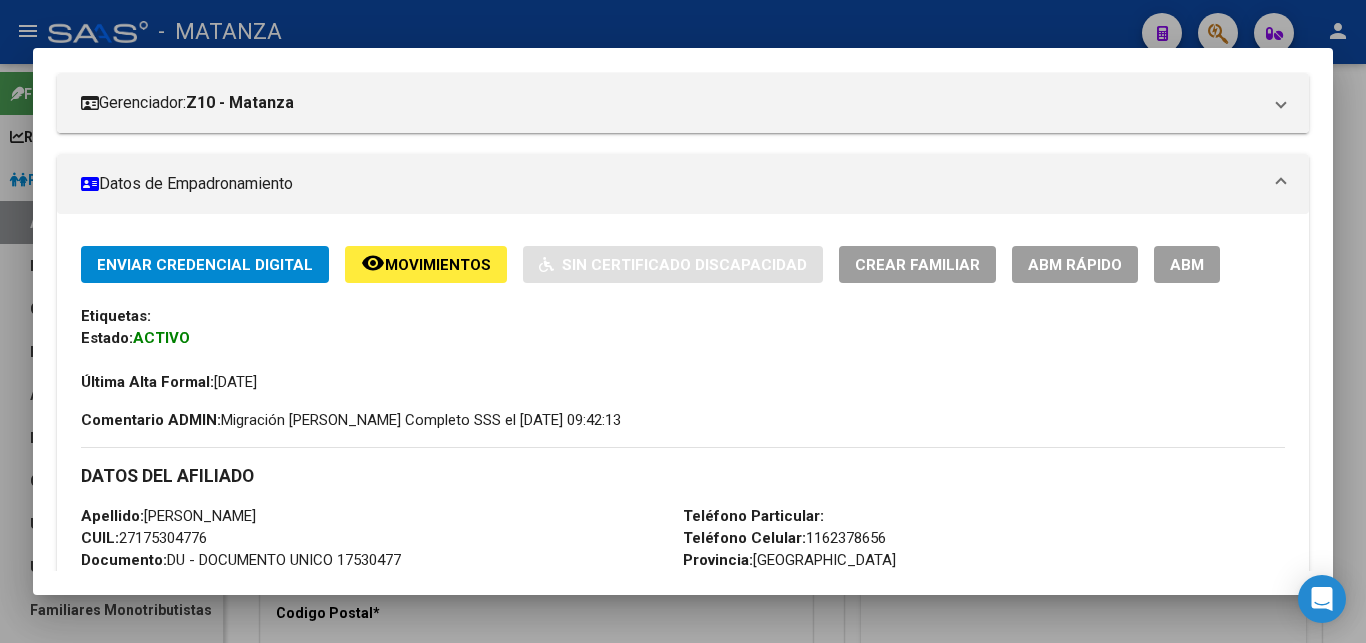 scroll, scrollTop: 306, scrollLeft: 0, axis: vertical 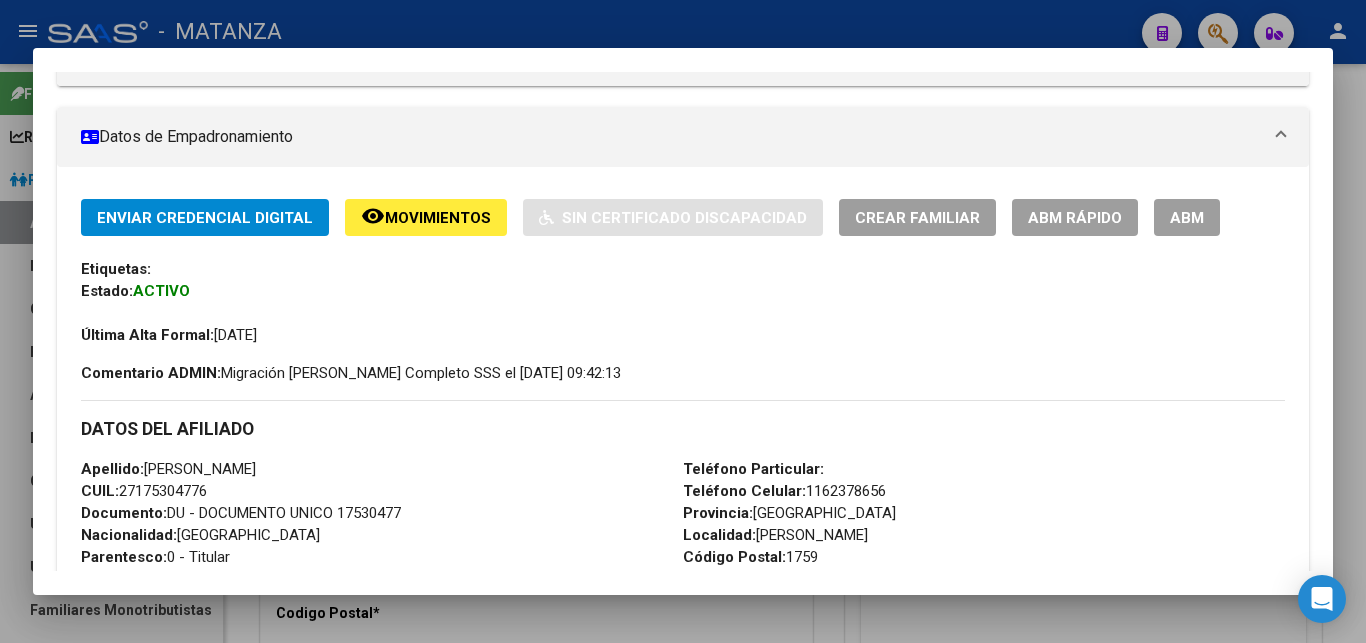 click on "ABM" at bounding box center (1187, 218) 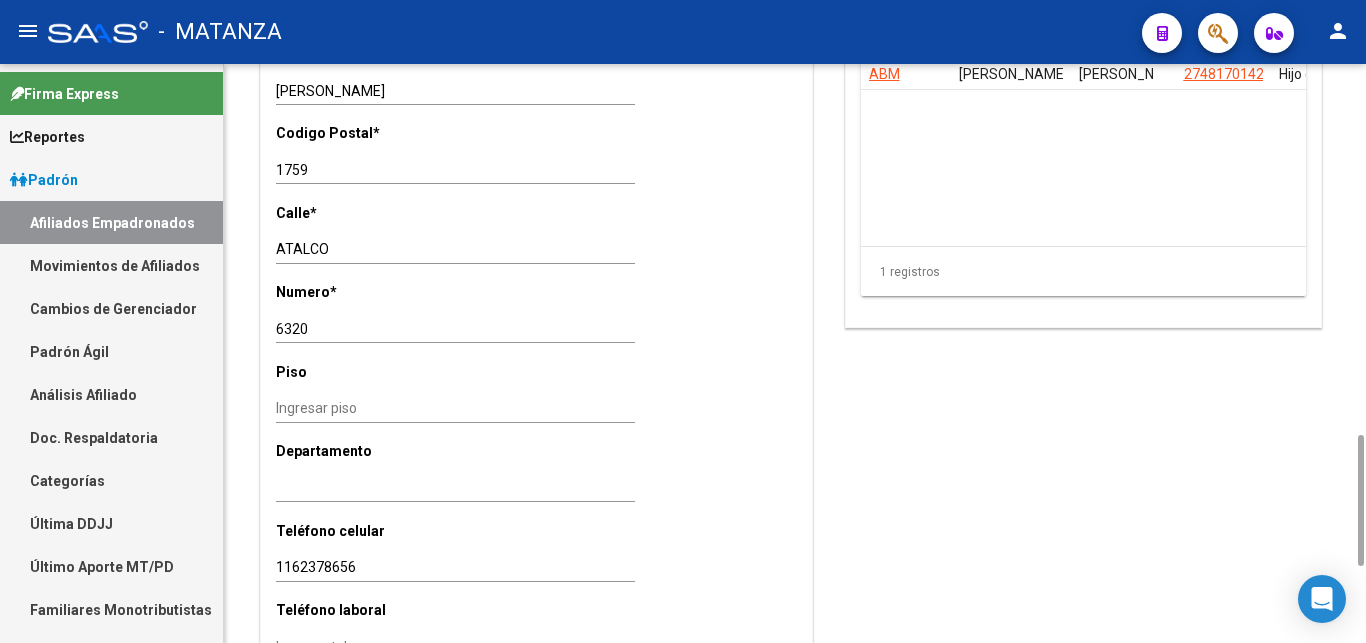 scroll, scrollTop: 1836, scrollLeft: 0, axis: vertical 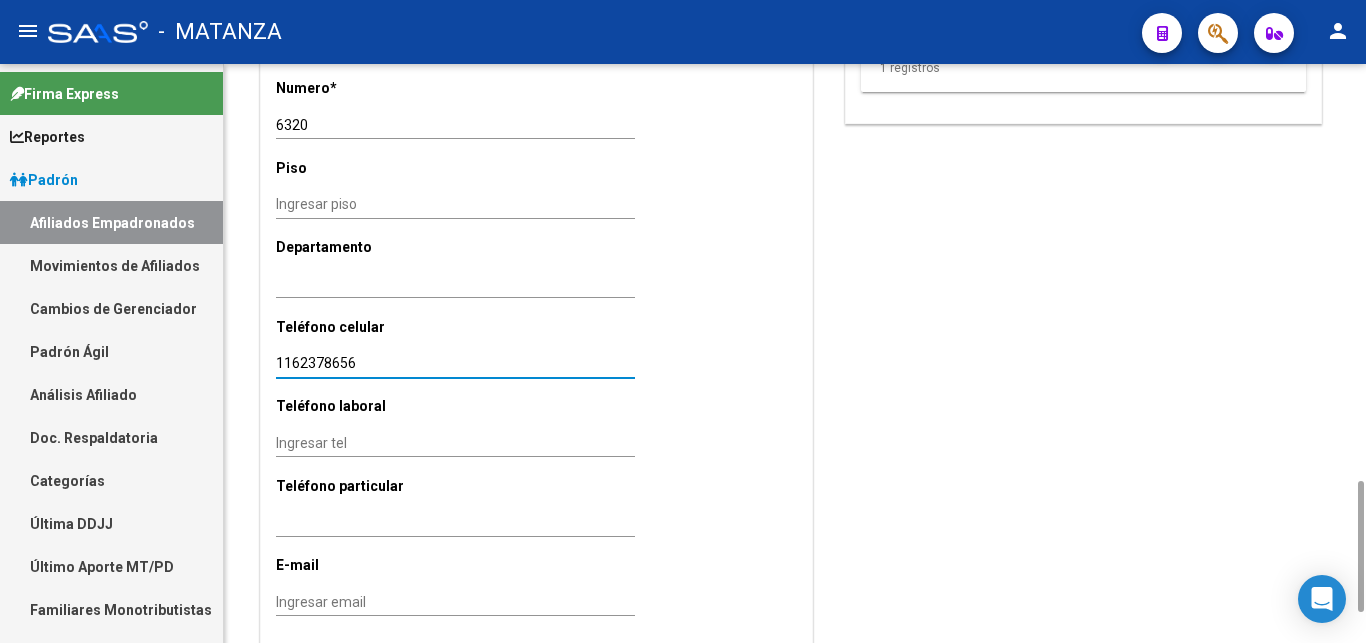 drag, startPoint x: 363, startPoint y: 340, endPoint x: 184, endPoint y: 341, distance: 179.00279 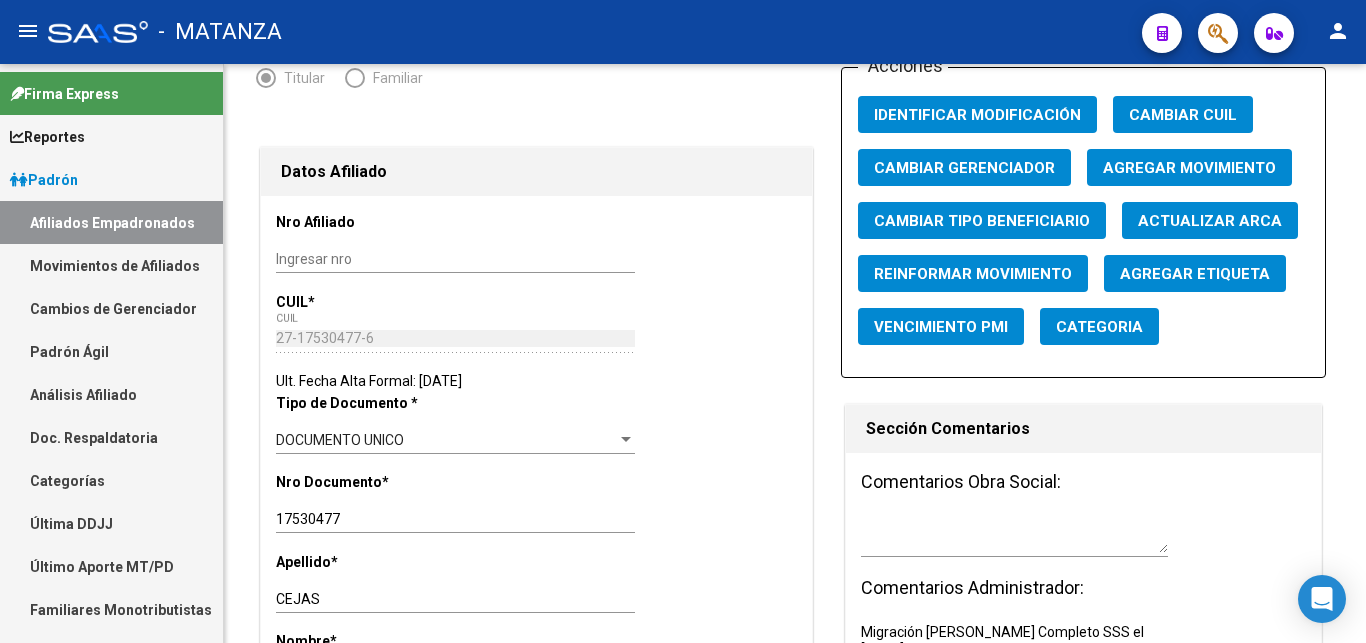 scroll, scrollTop: 0, scrollLeft: 0, axis: both 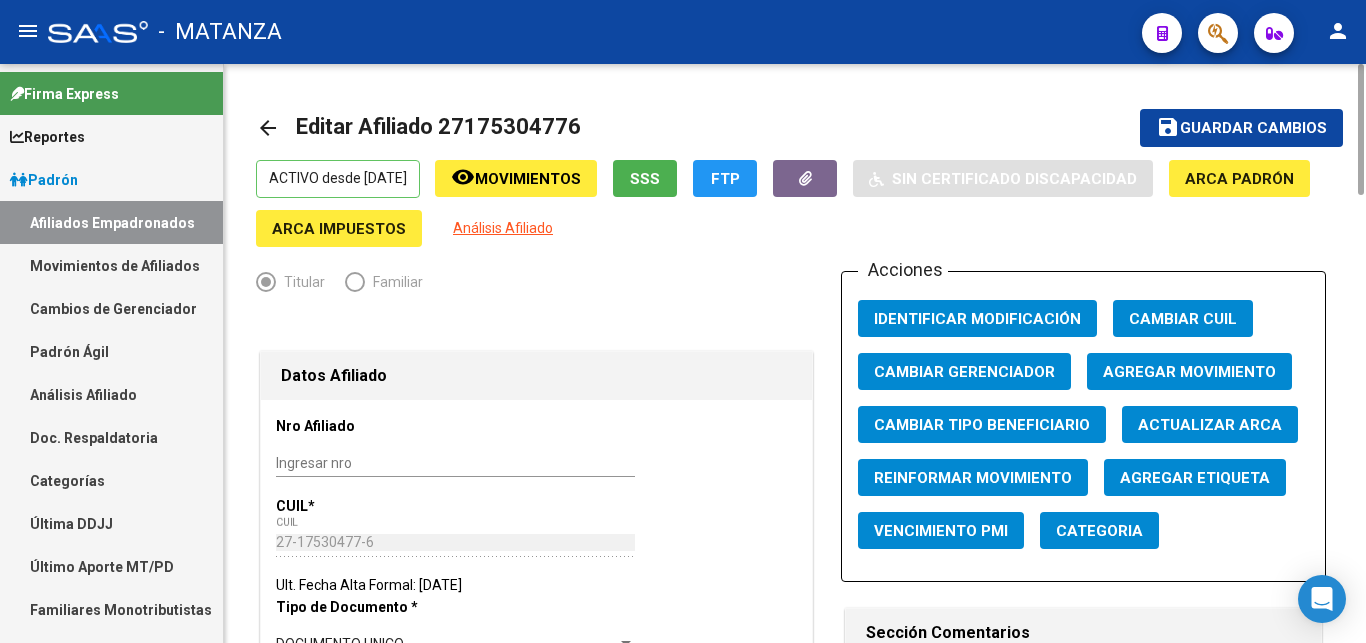 type on "1140915284" 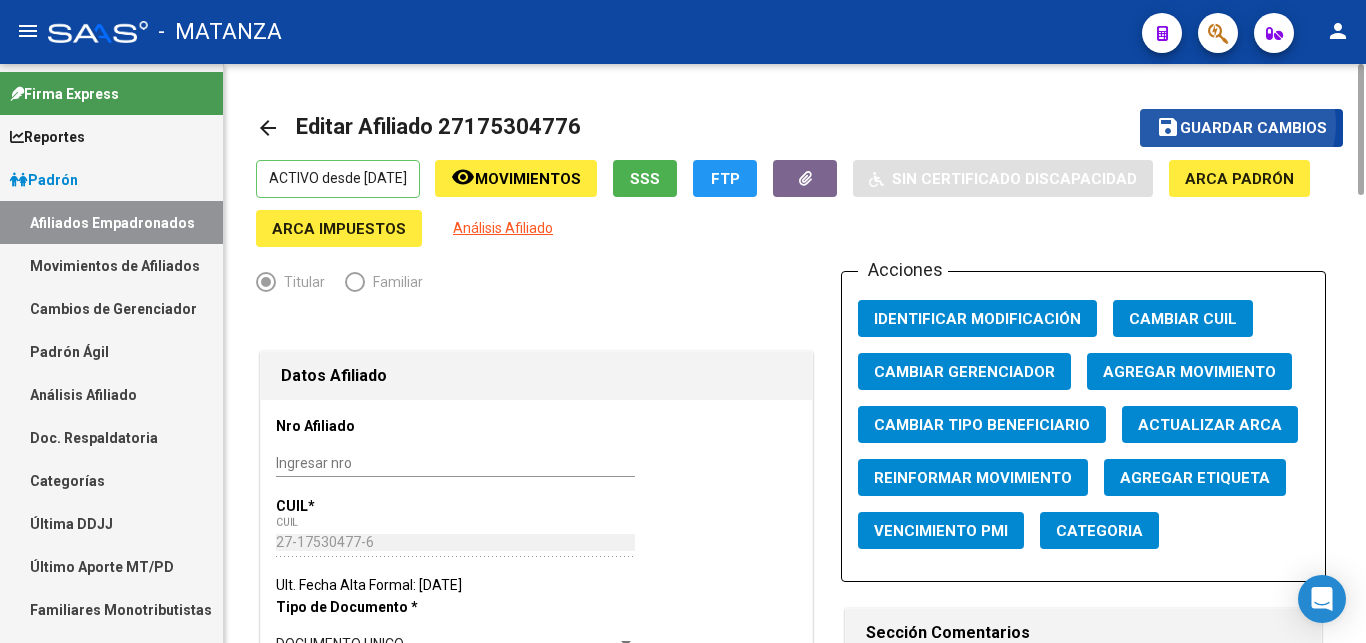 click on "Guardar cambios" 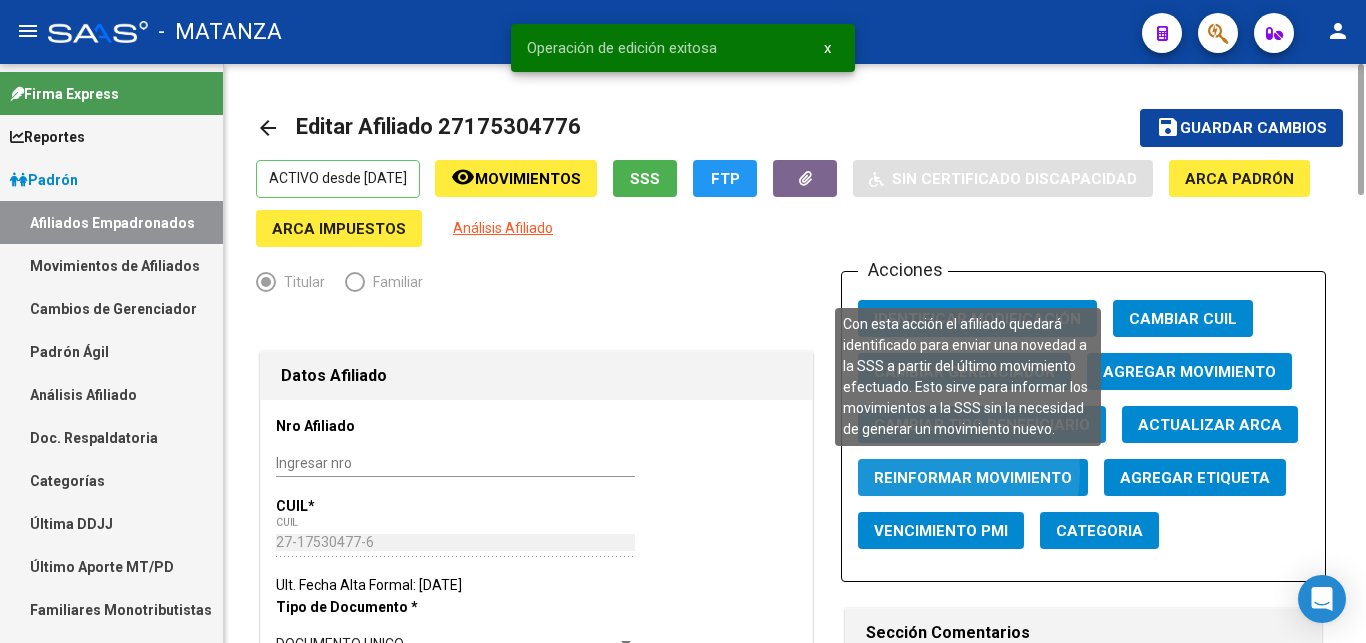 click on "Reinformar Movimiento" 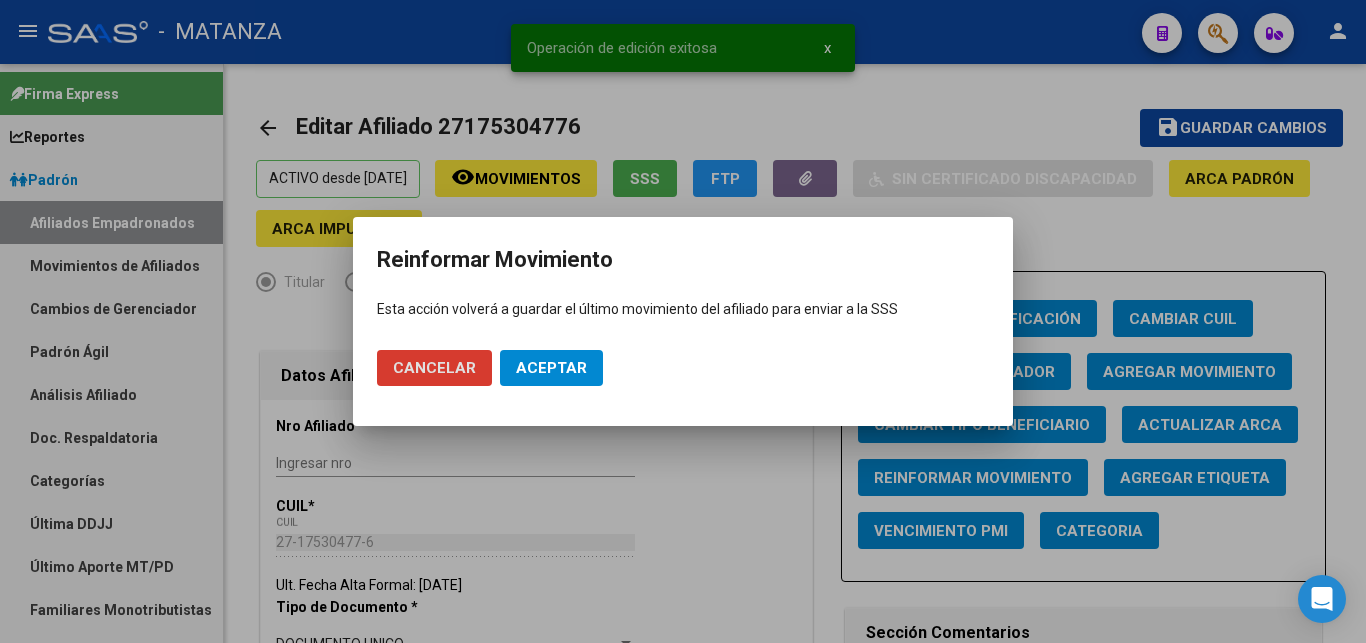 click on "Aceptar" at bounding box center (551, 368) 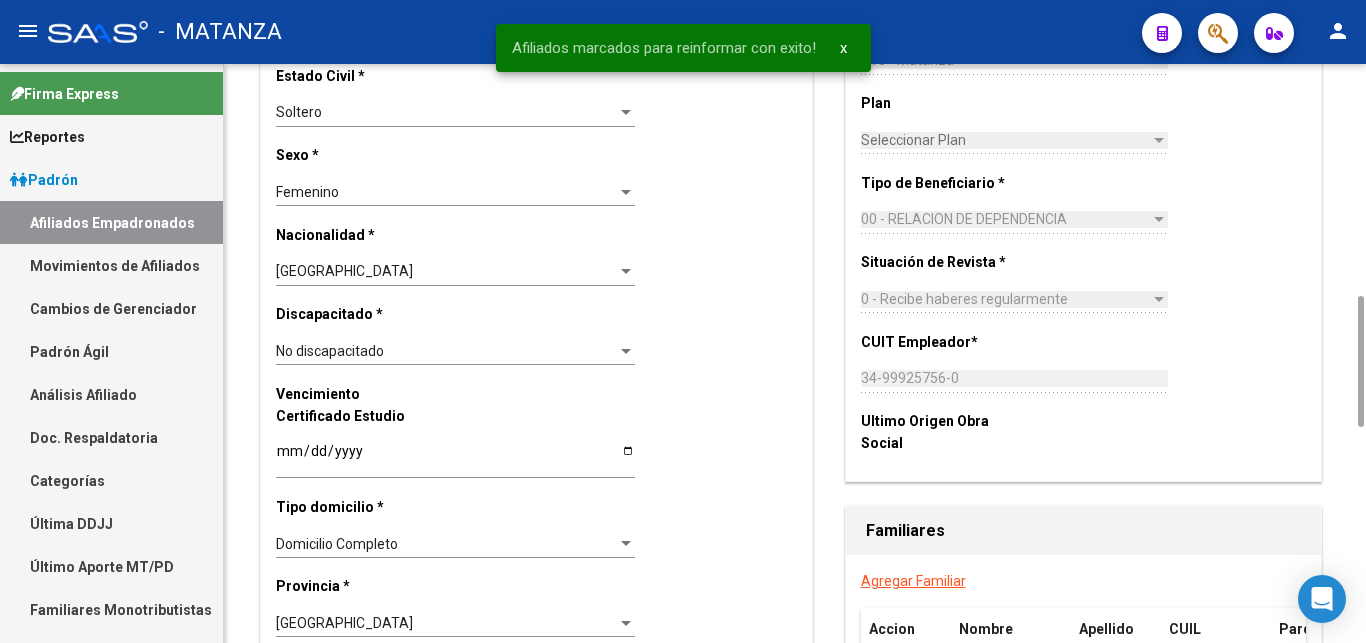 scroll, scrollTop: 1224, scrollLeft: 0, axis: vertical 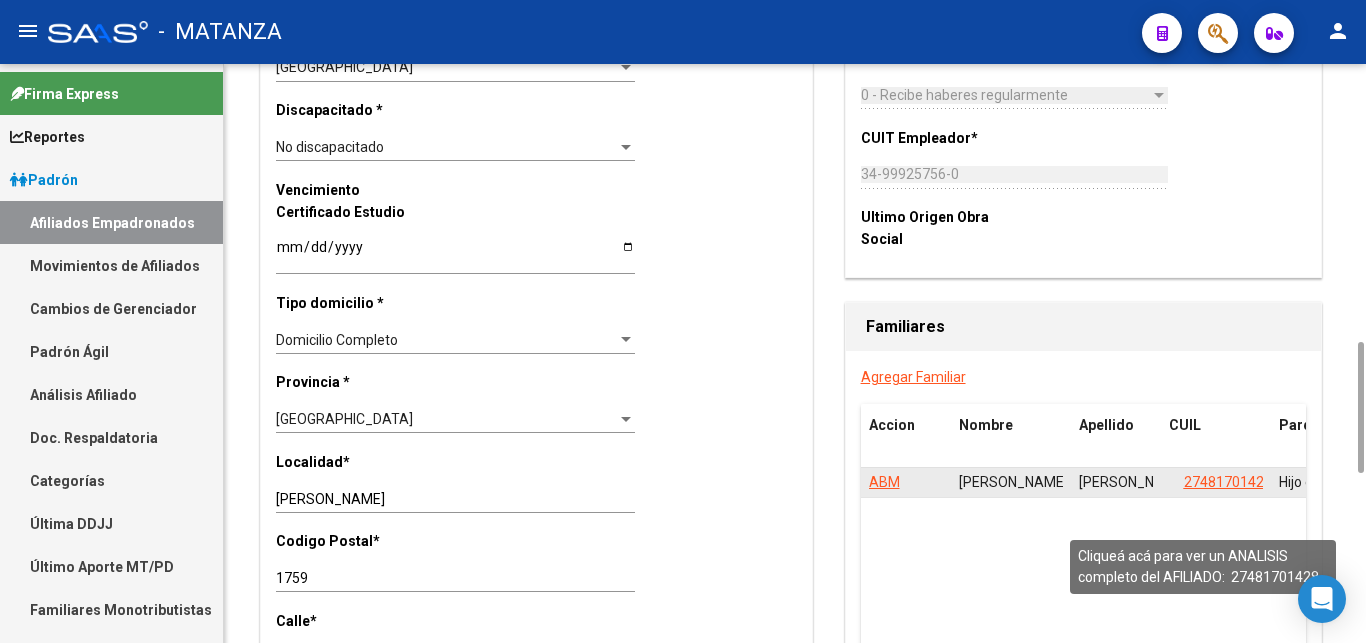 click on "27481701428" 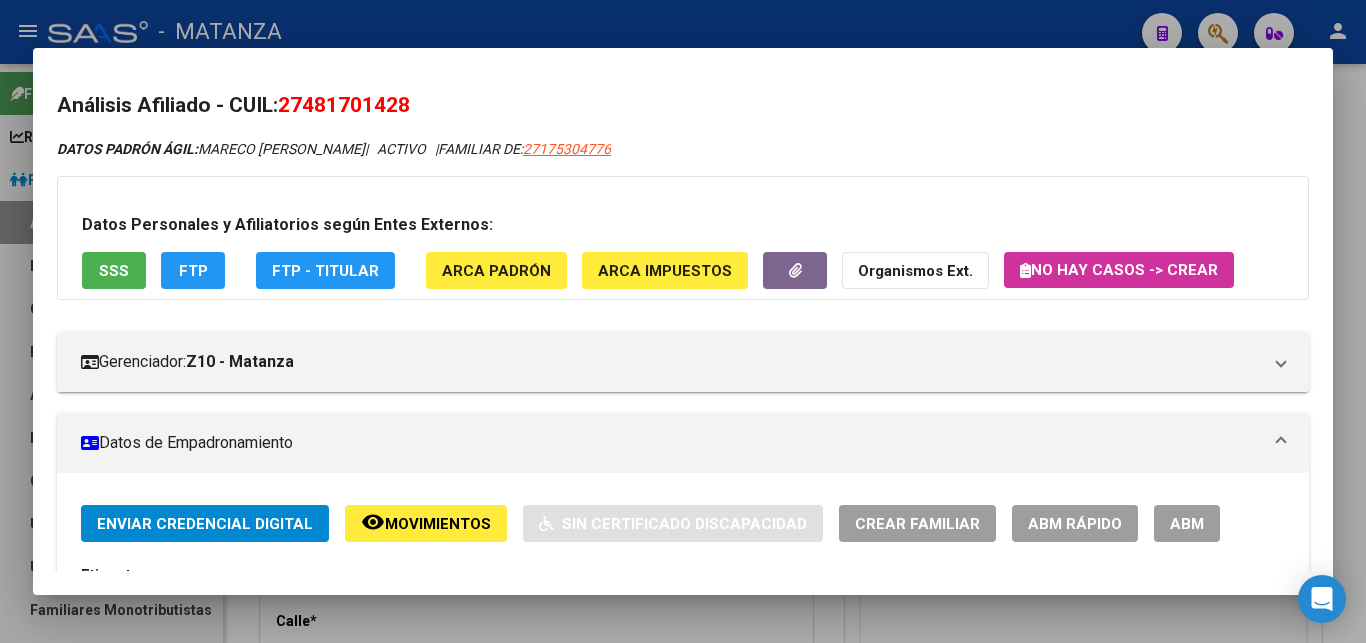 click on "ABM" at bounding box center (1187, 524) 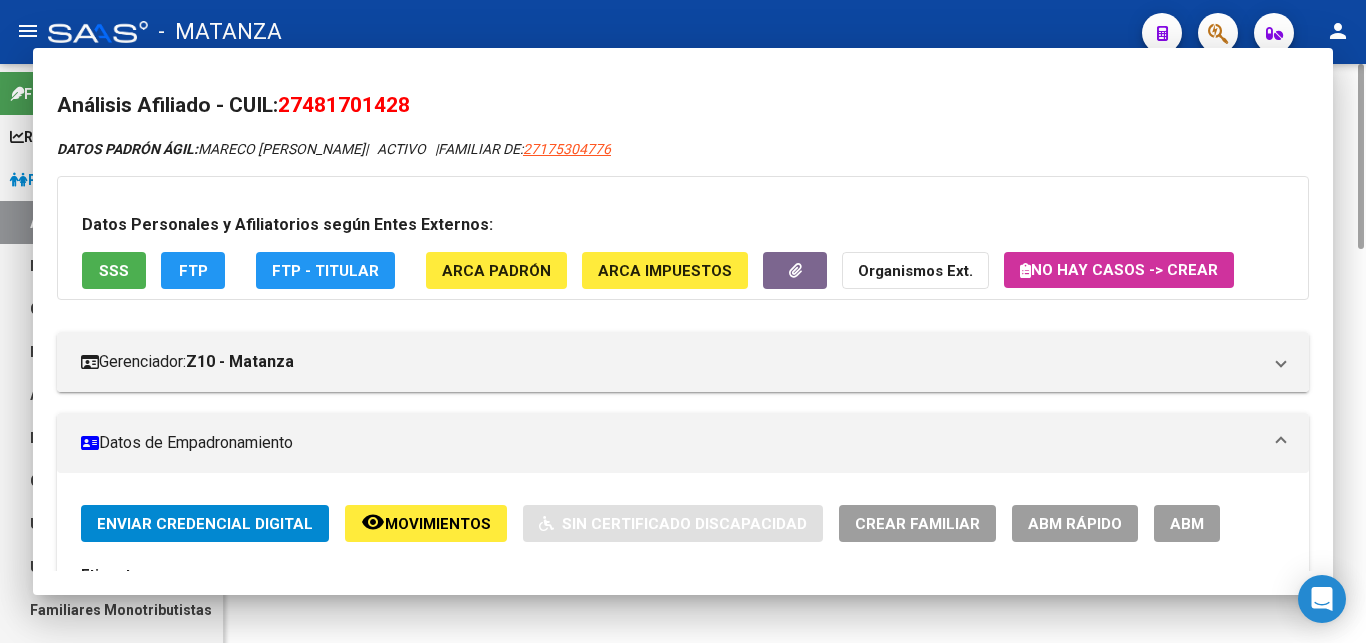scroll, scrollTop: 0, scrollLeft: 0, axis: both 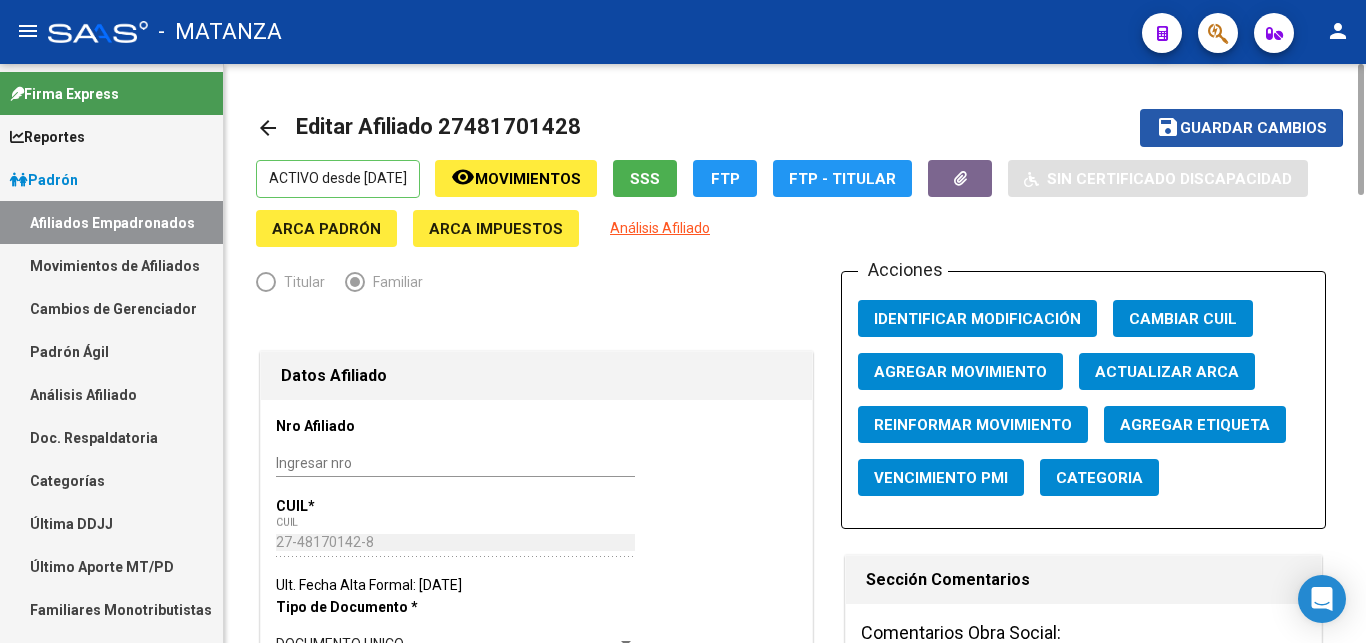 click on "Guardar cambios" 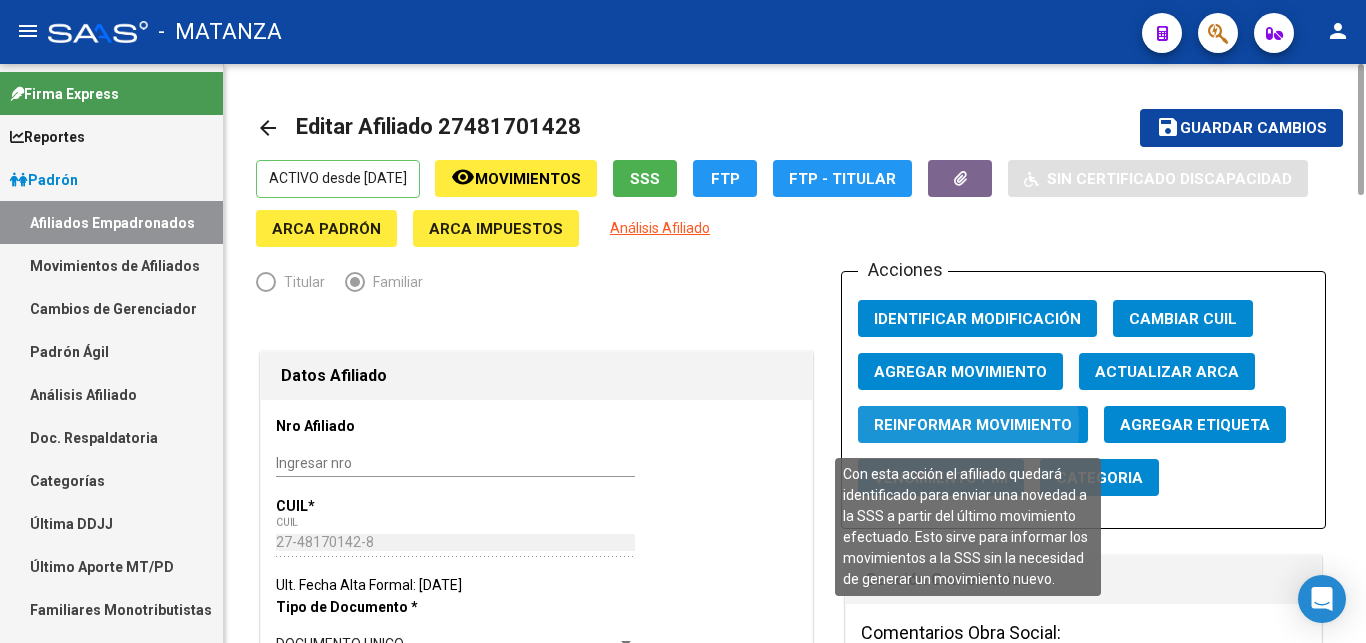 click on "Reinformar Movimiento" 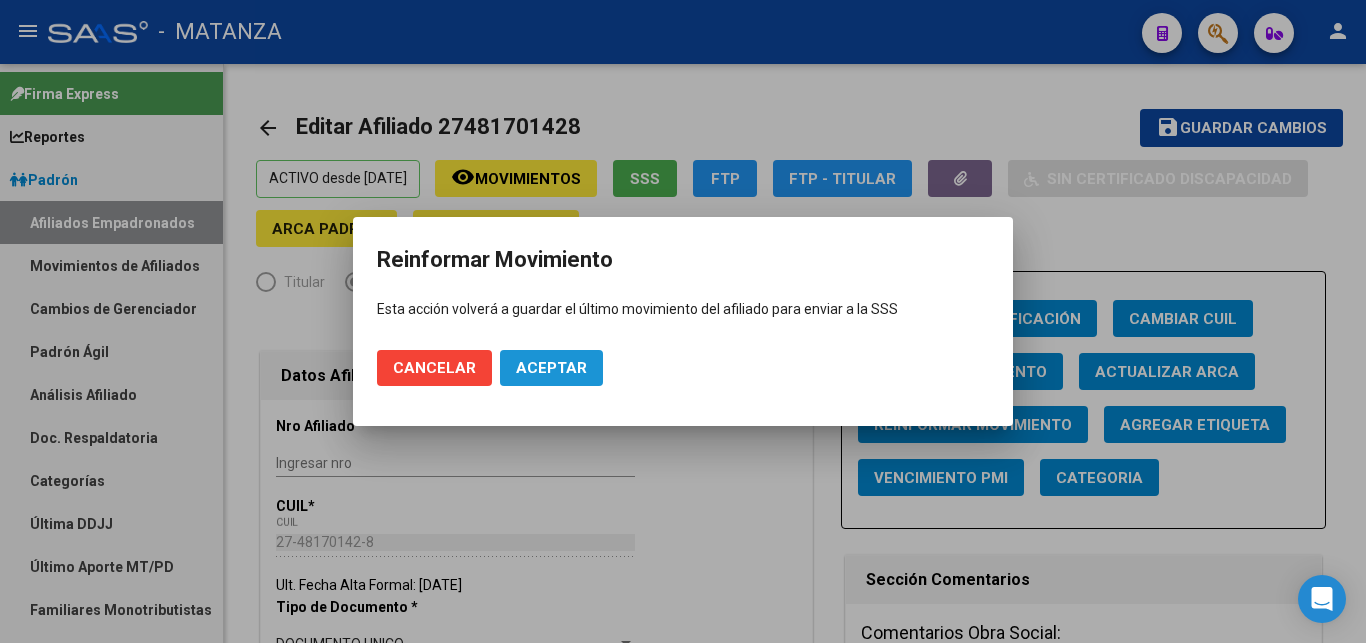 click on "Aceptar" at bounding box center [551, 368] 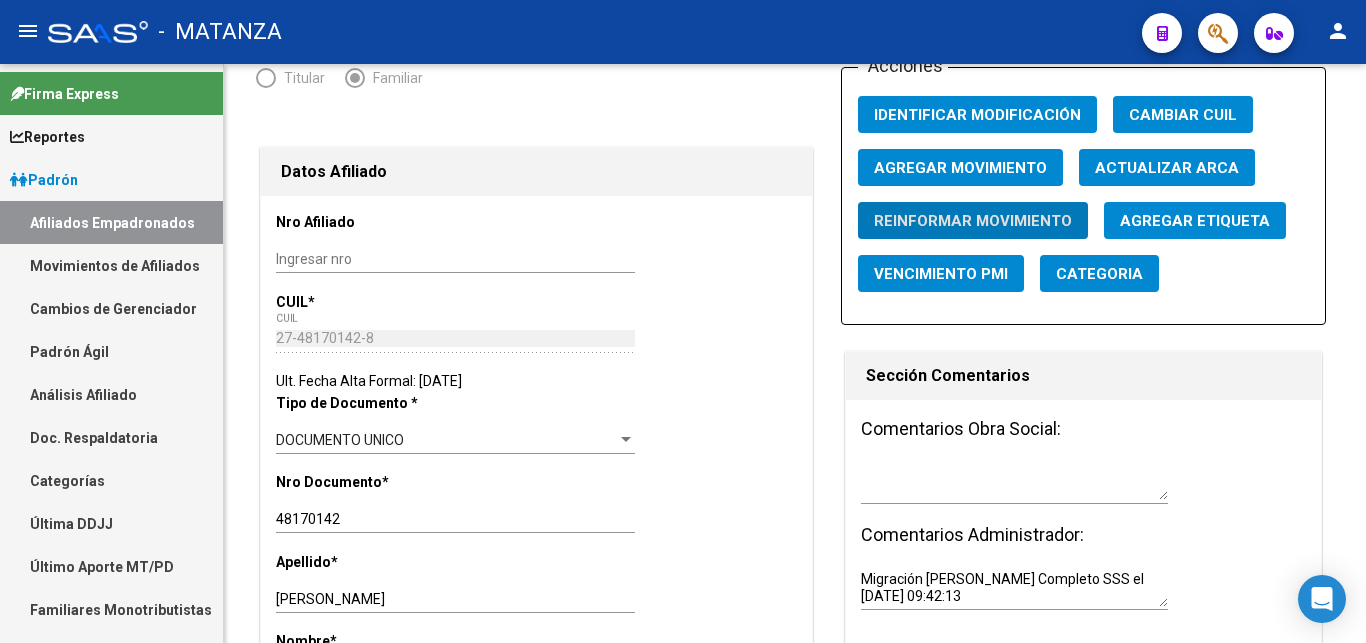 scroll, scrollTop: 0, scrollLeft: 0, axis: both 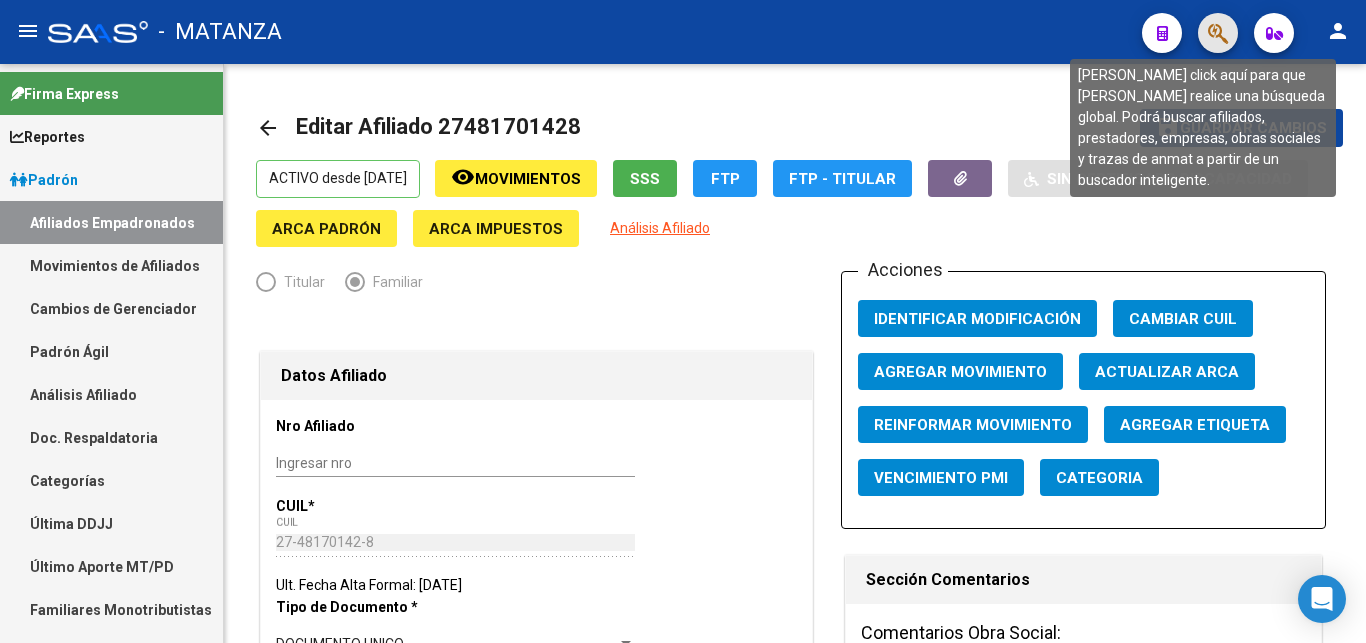 click 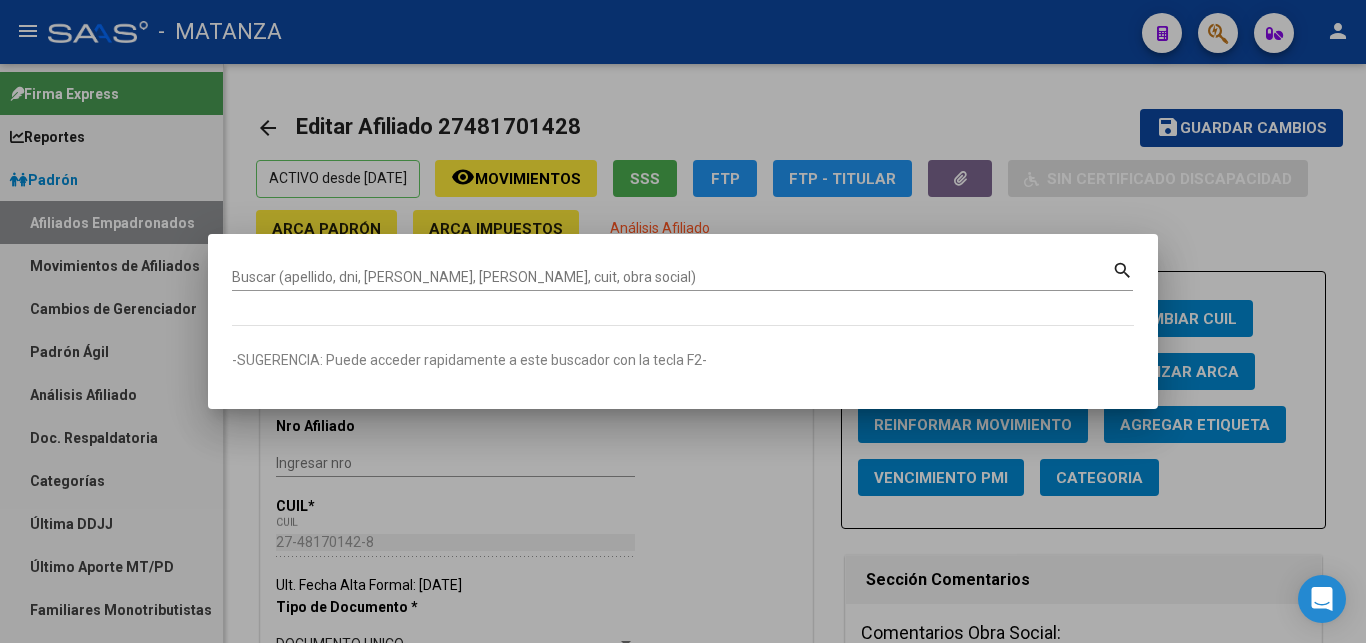 click on "Buscar (apellido, dni, [PERSON_NAME], [PERSON_NAME], cuit, obra social)" at bounding box center [672, 277] 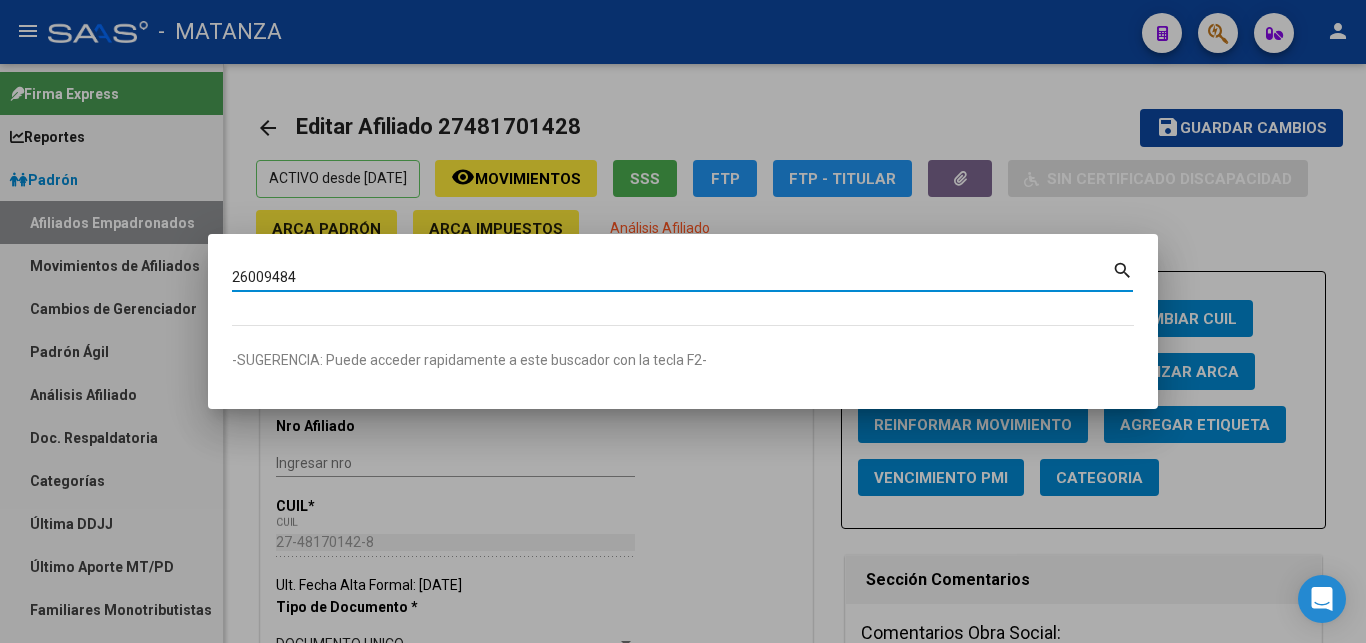 type on "26009484" 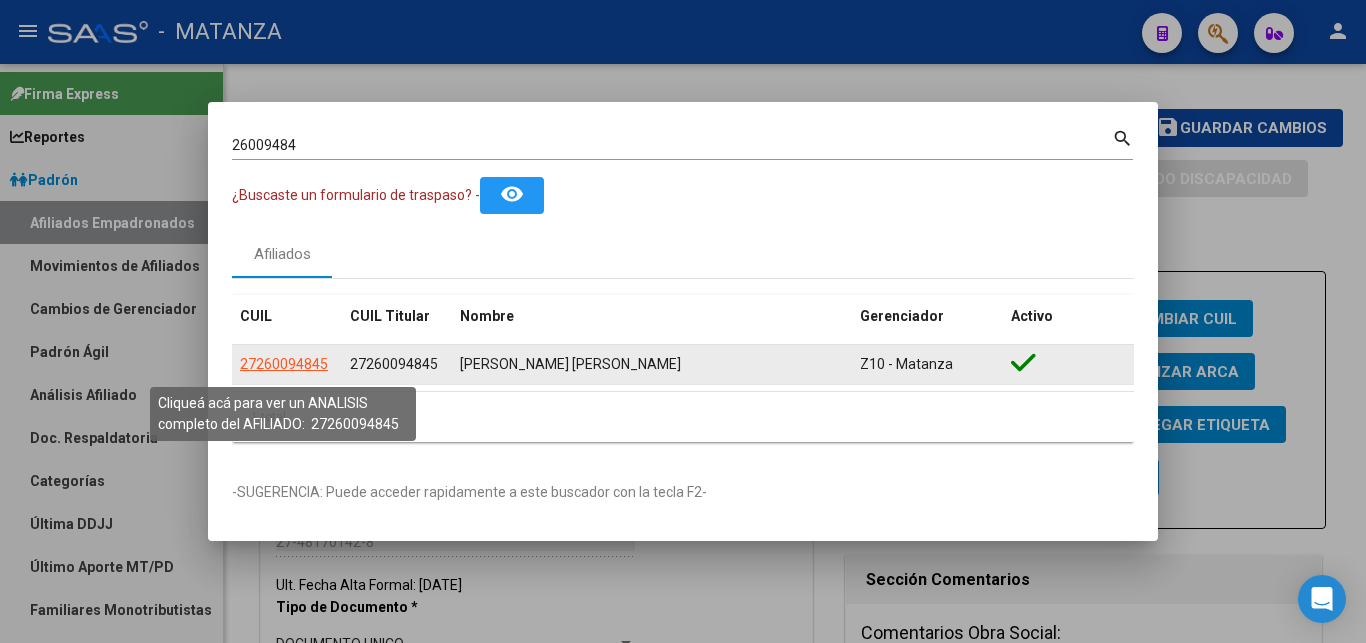 click on "27260094845" 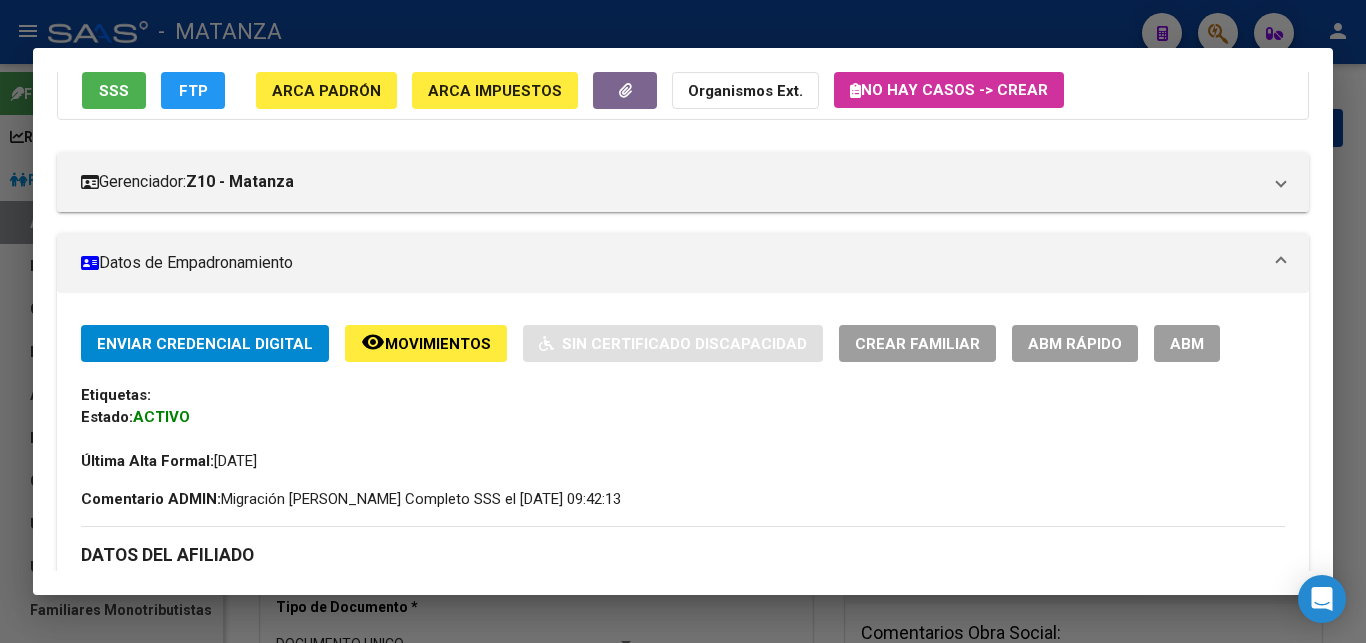 scroll, scrollTop: 204, scrollLeft: 0, axis: vertical 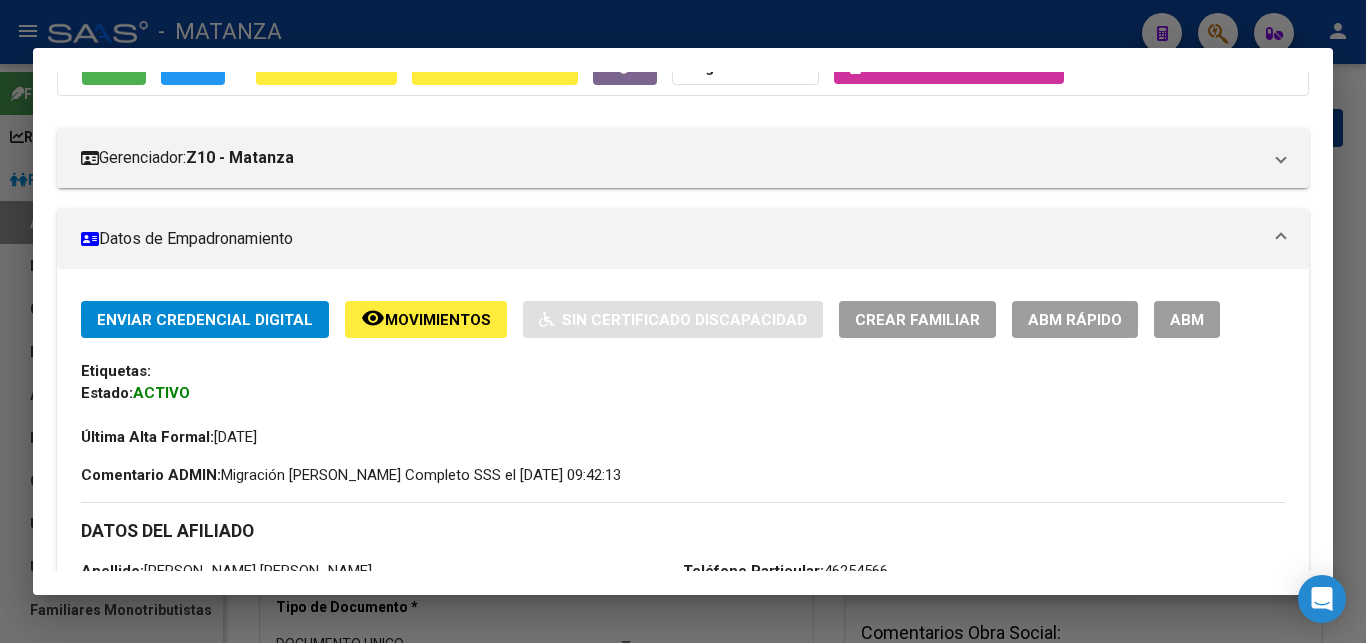 click on "ABM" at bounding box center [1187, 319] 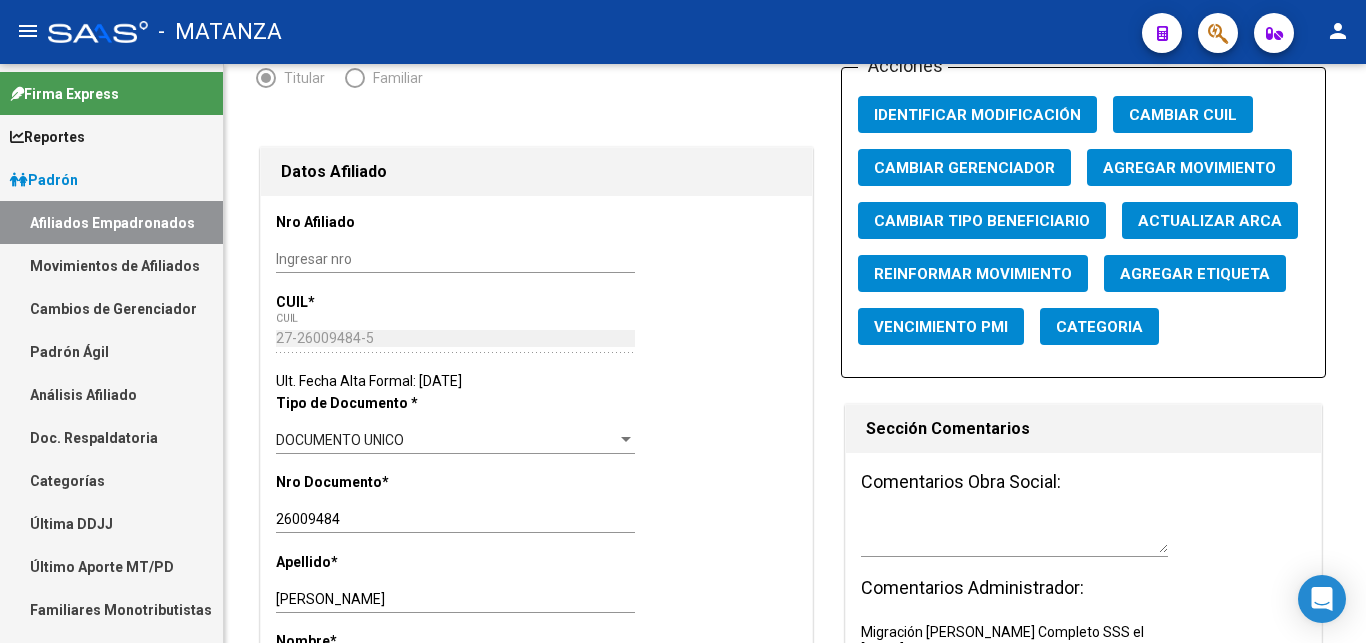 scroll, scrollTop: 0, scrollLeft: 0, axis: both 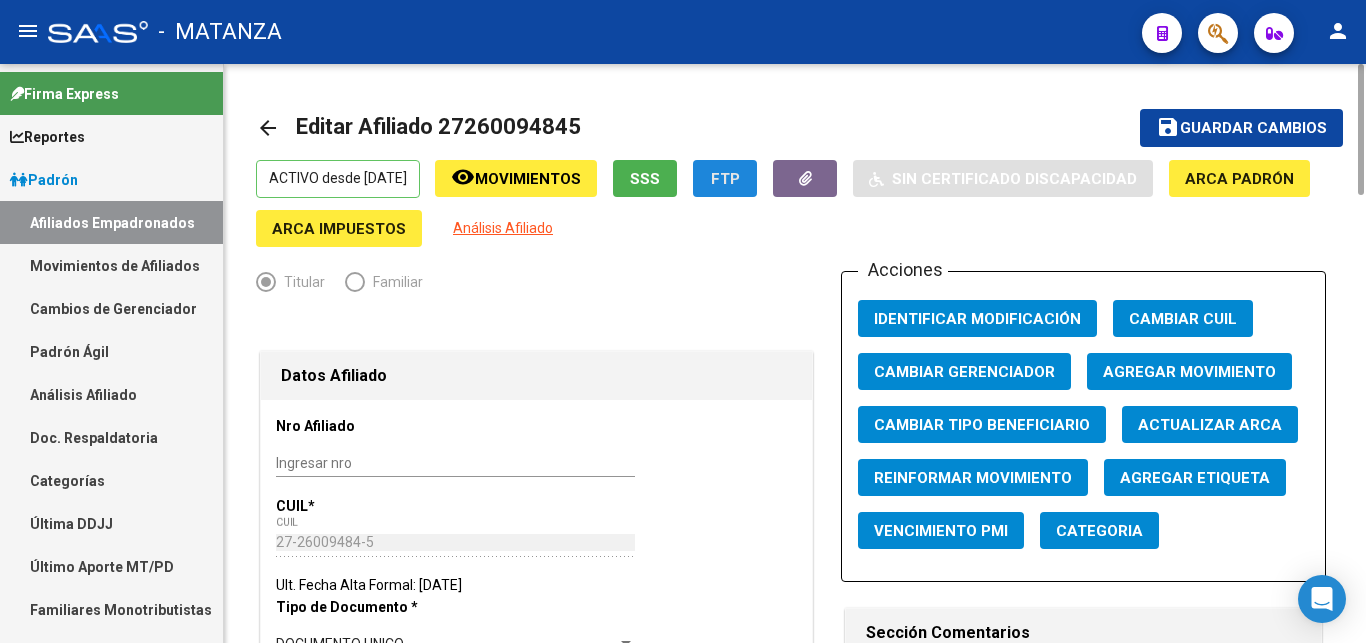 click on "FTP" 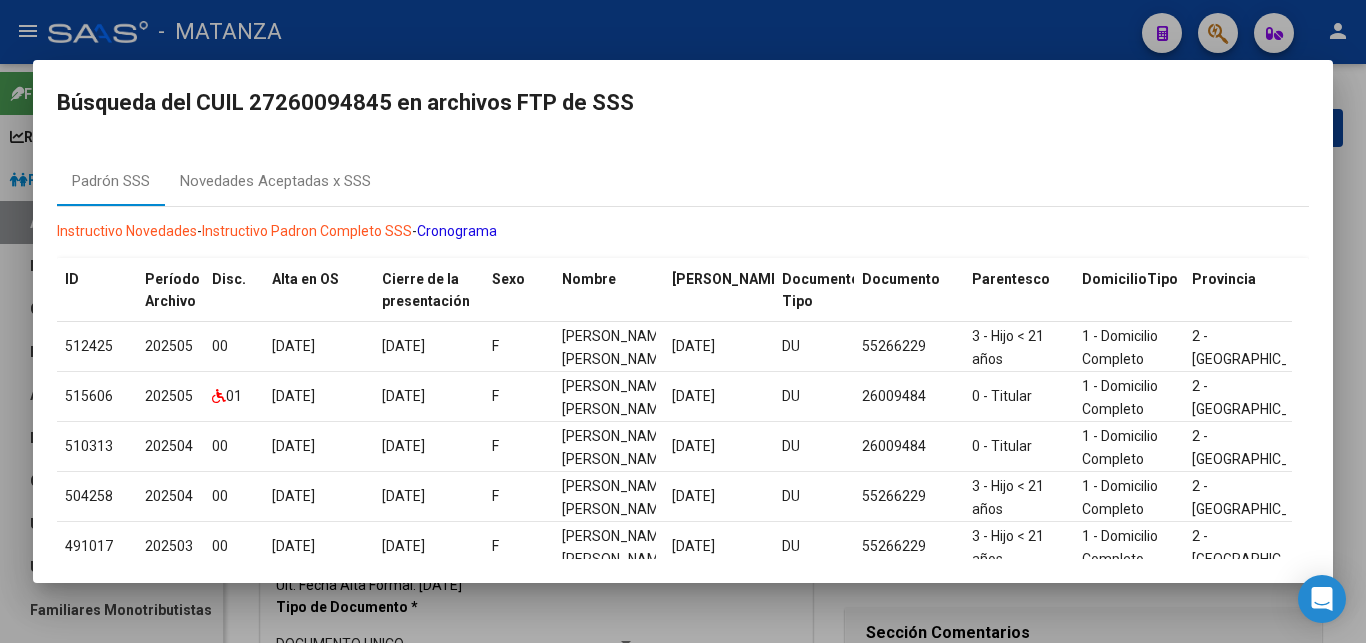 click at bounding box center [683, 321] 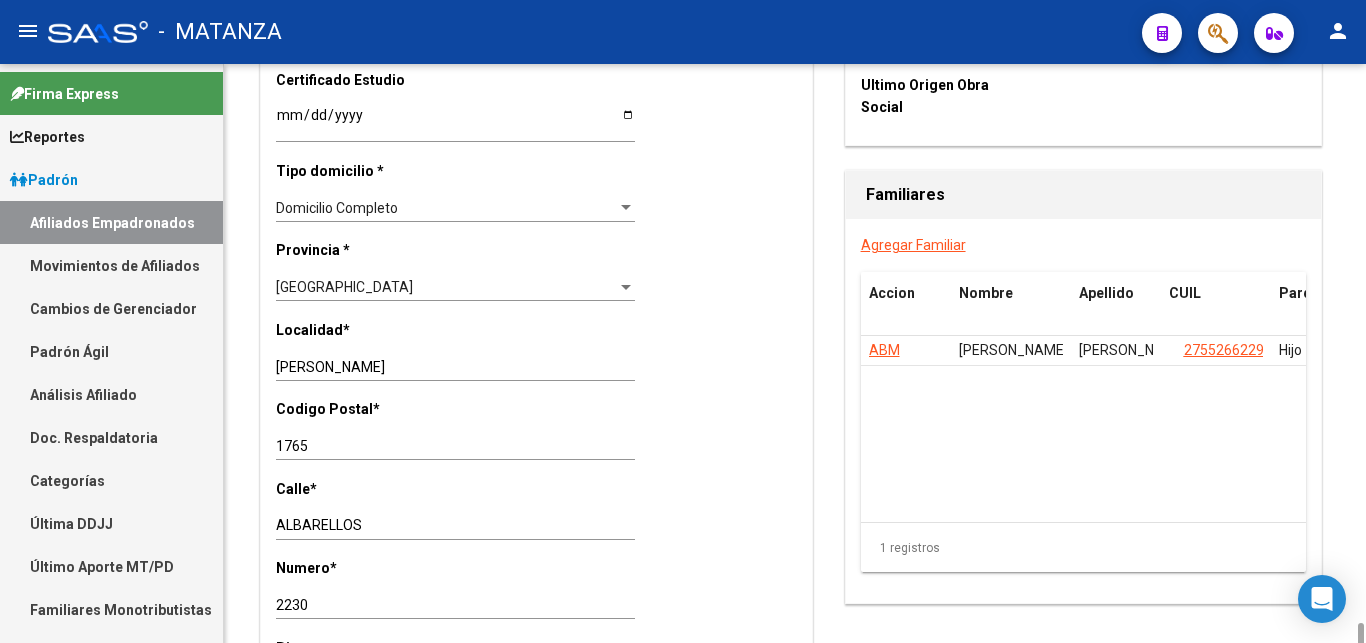 scroll, scrollTop: 1560, scrollLeft: 0, axis: vertical 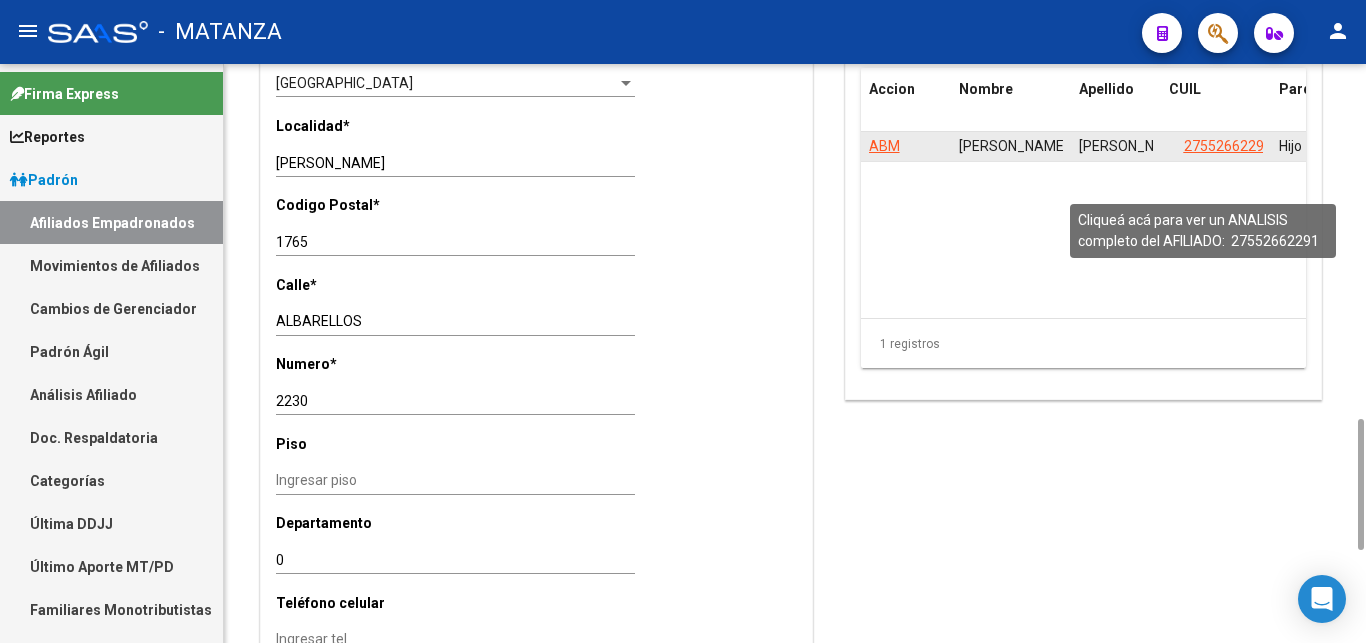 click on "27552662291" 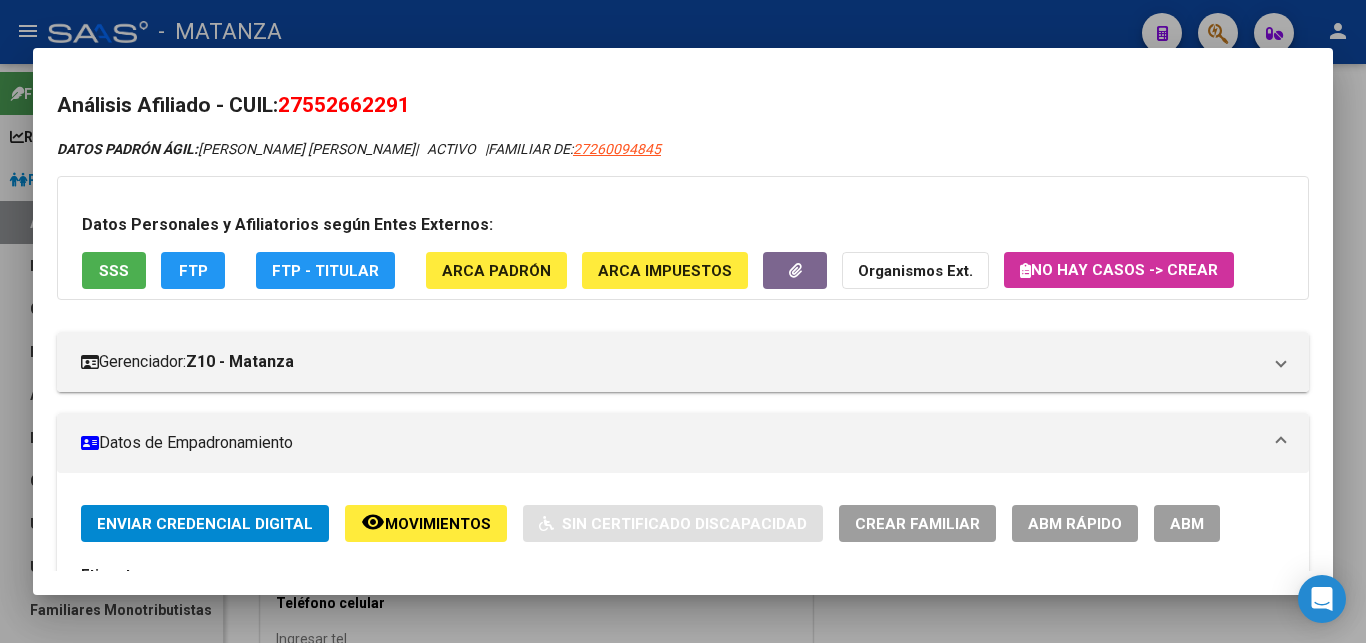 click on "ABM" at bounding box center [1187, 524] 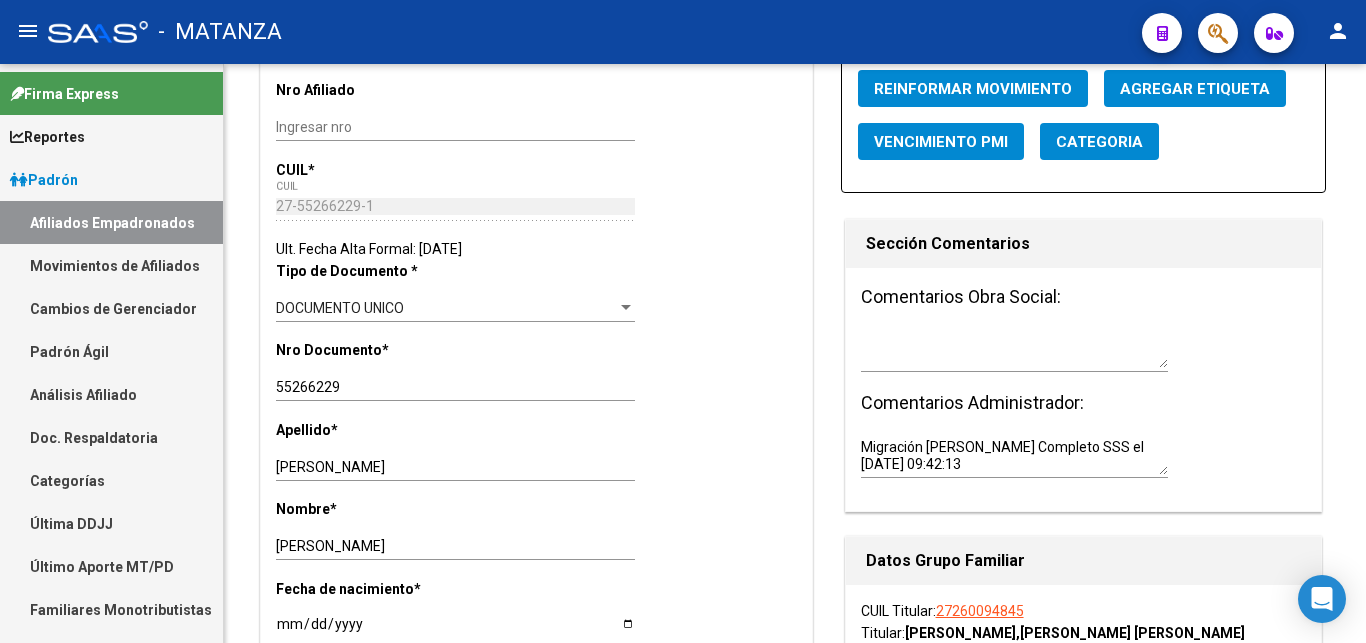 scroll, scrollTop: 0, scrollLeft: 0, axis: both 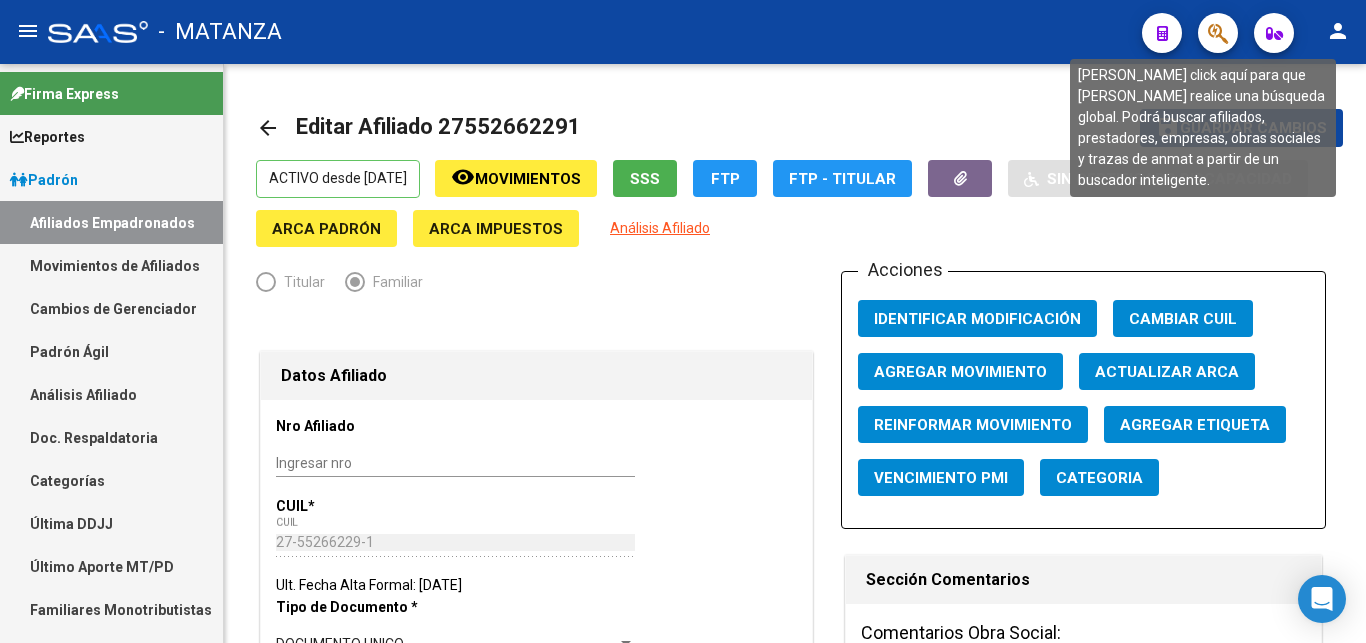 click 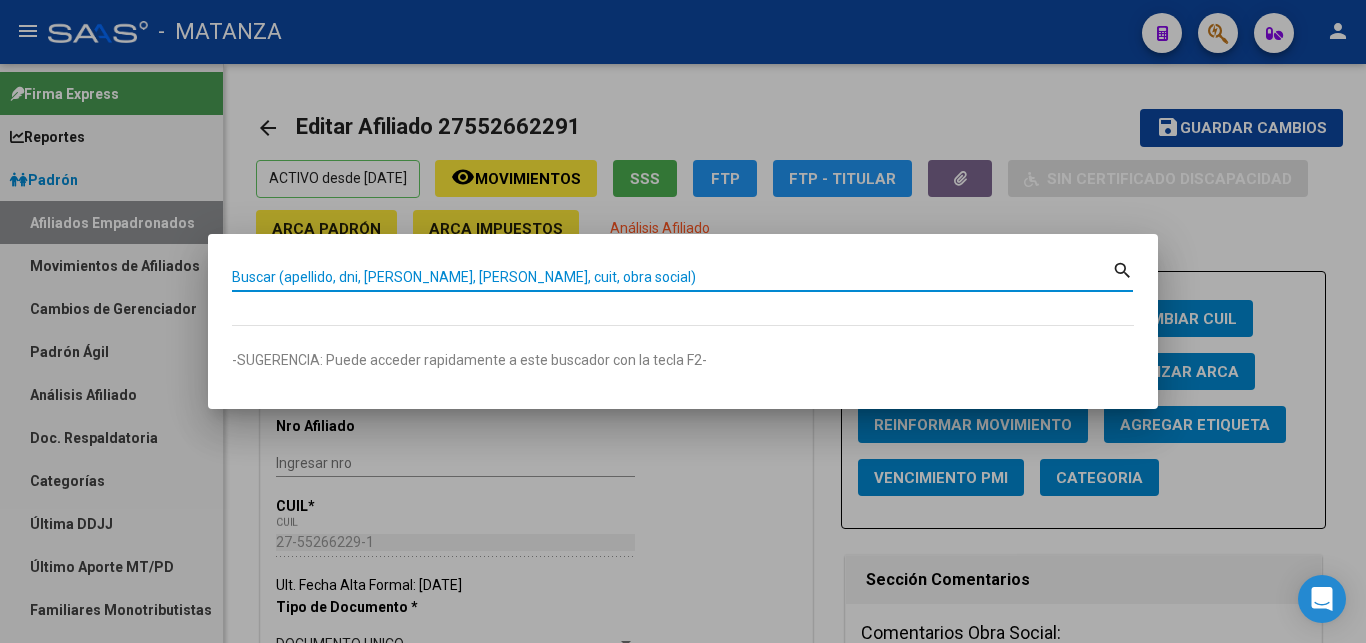 click on "Buscar (apellido, dni, [PERSON_NAME], [PERSON_NAME], cuit, obra social)" at bounding box center (672, 277) 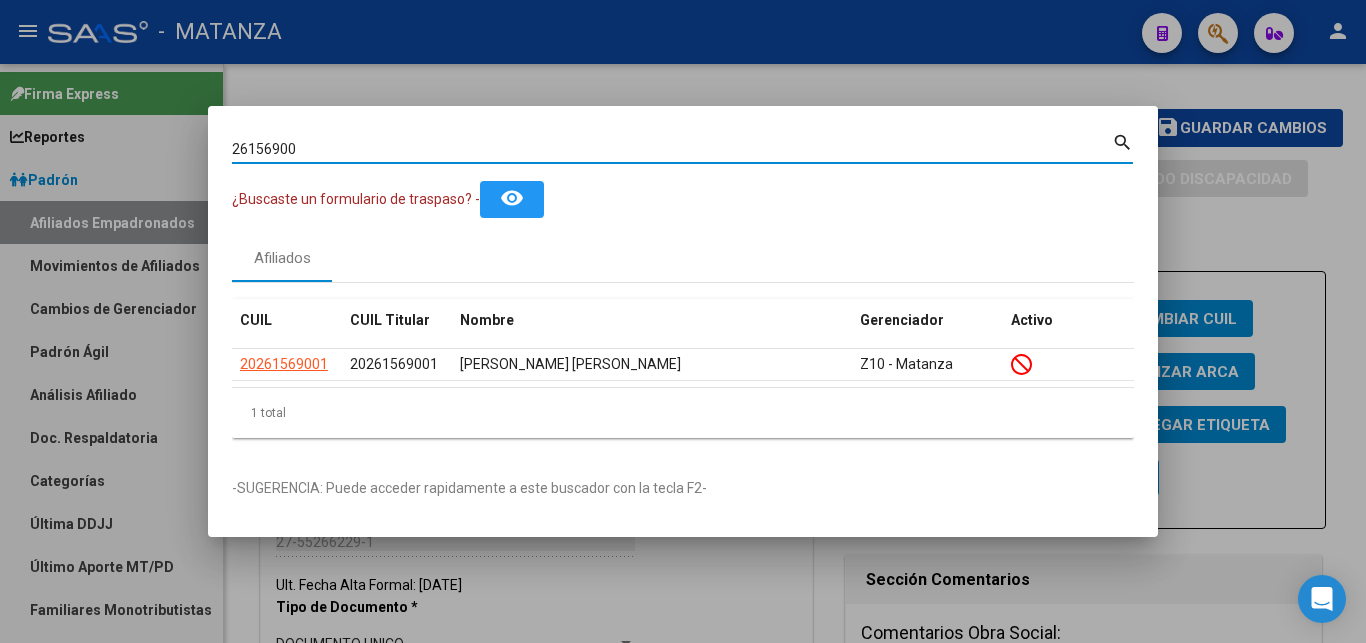 drag, startPoint x: 304, startPoint y: 148, endPoint x: 171, endPoint y: 148, distance: 133 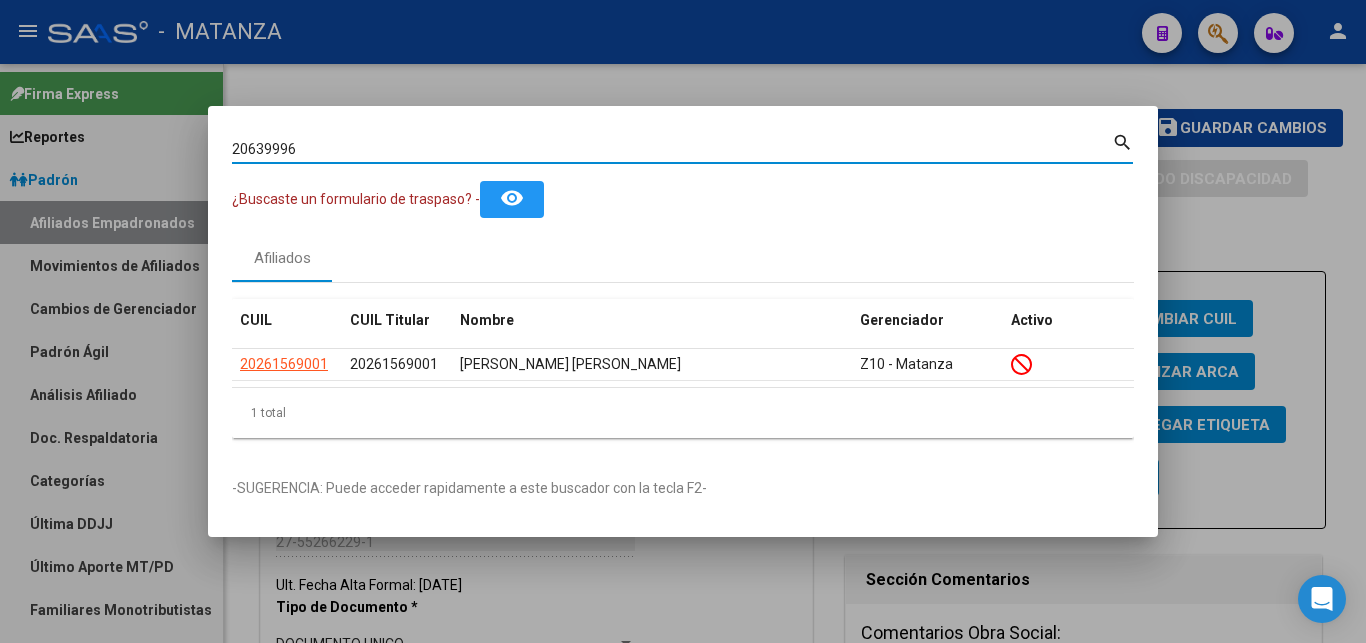 type on "20639996" 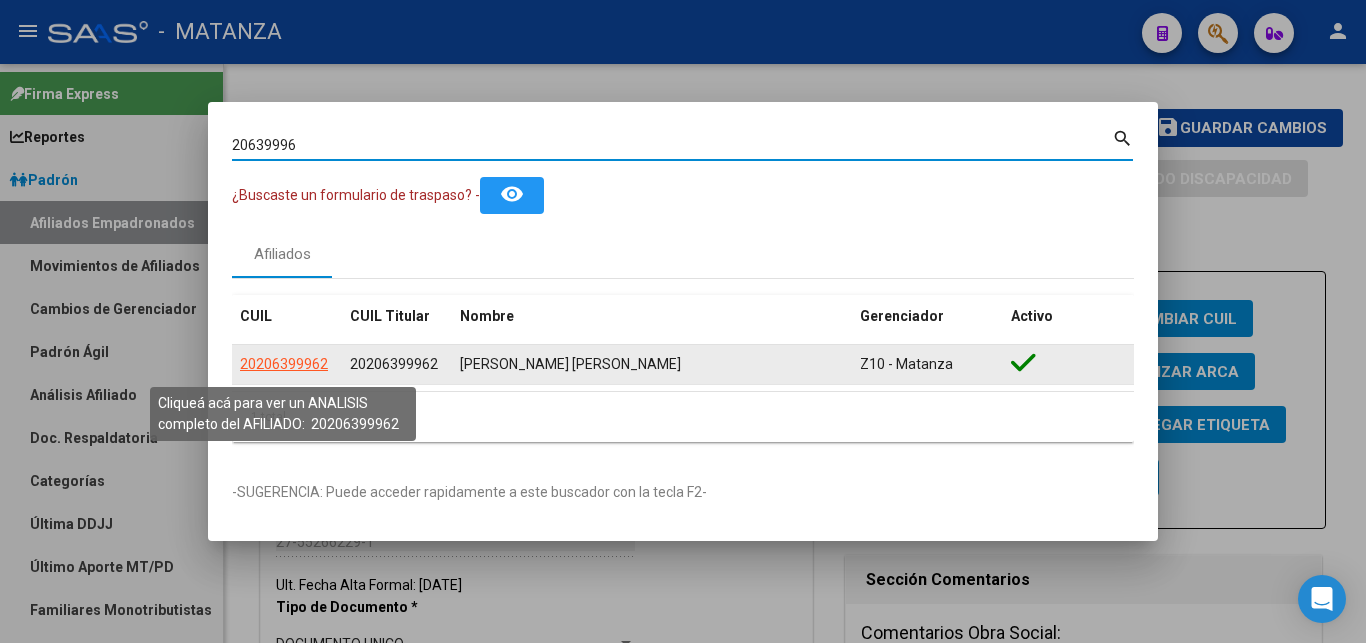click on "20206399962" 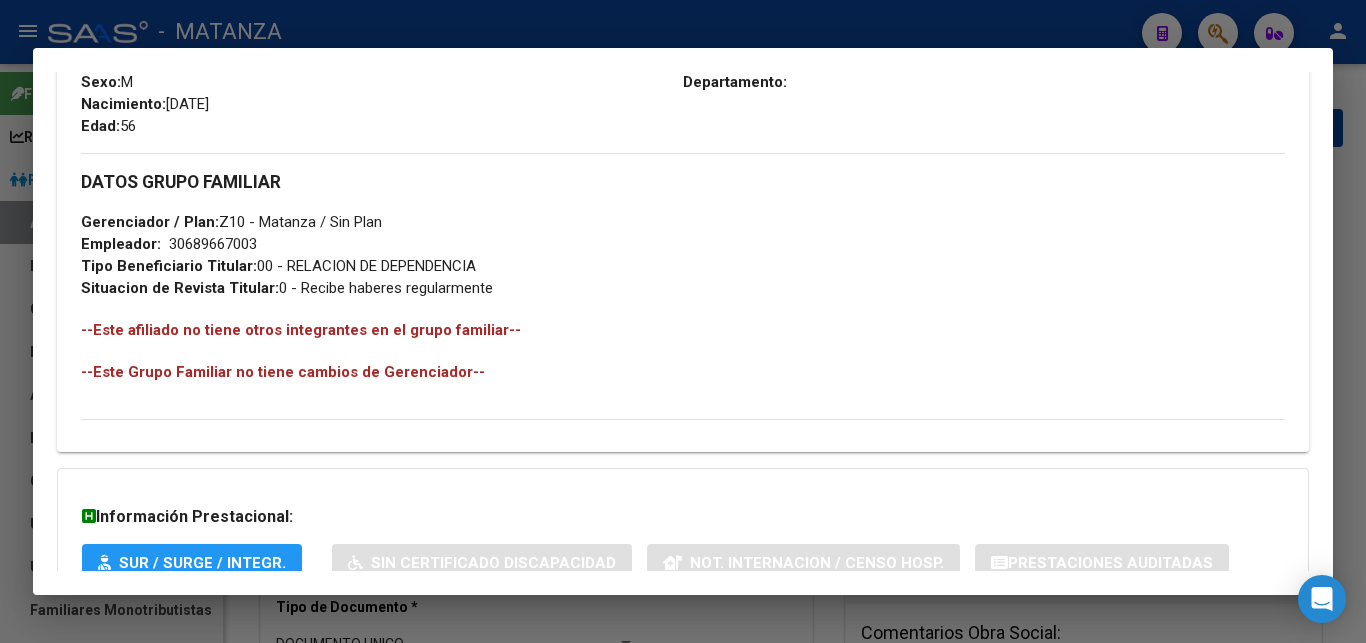 scroll, scrollTop: 988, scrollLeft: 0, axis: vertical 